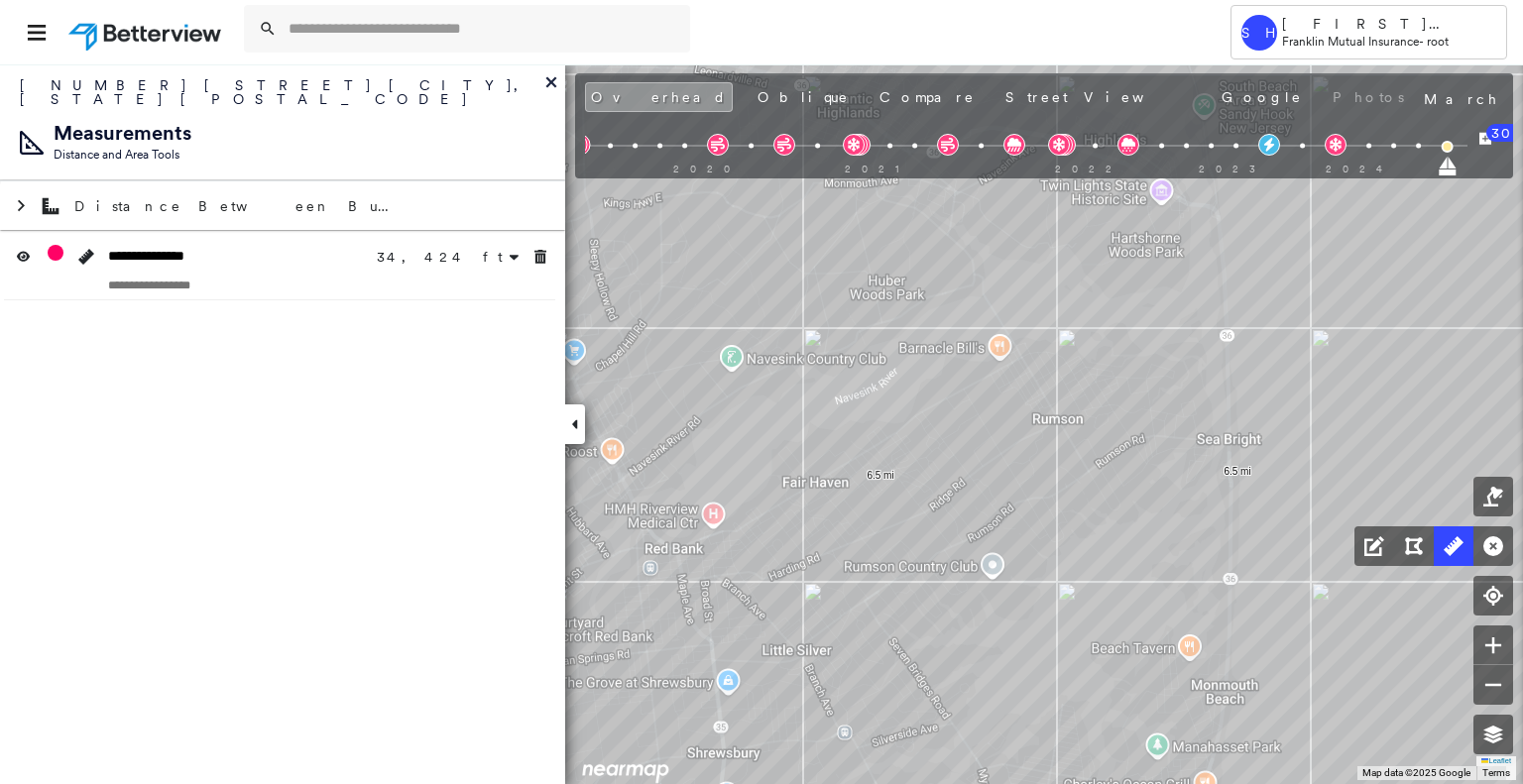 click at bounding box center [483, 29] 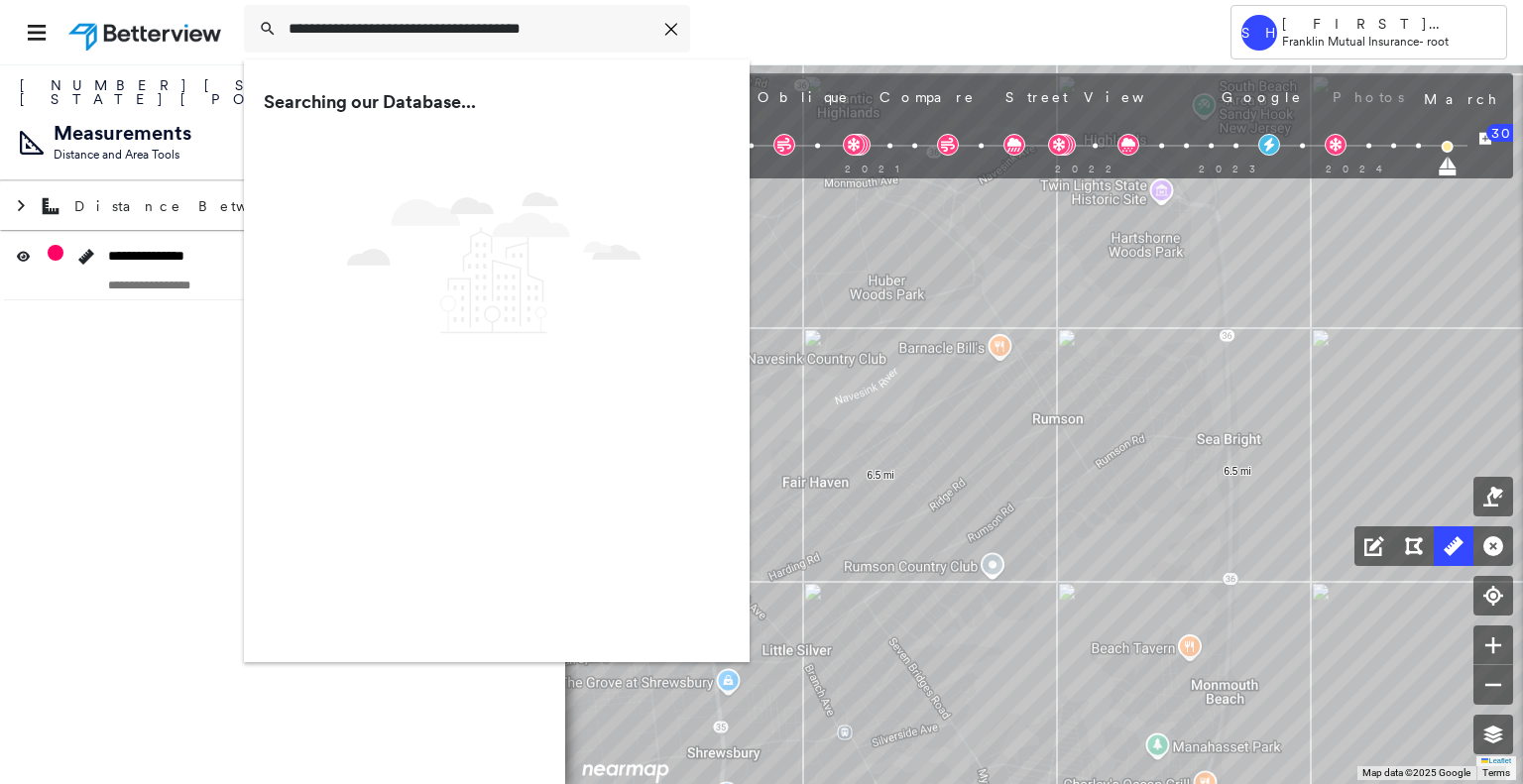 type on "**********" 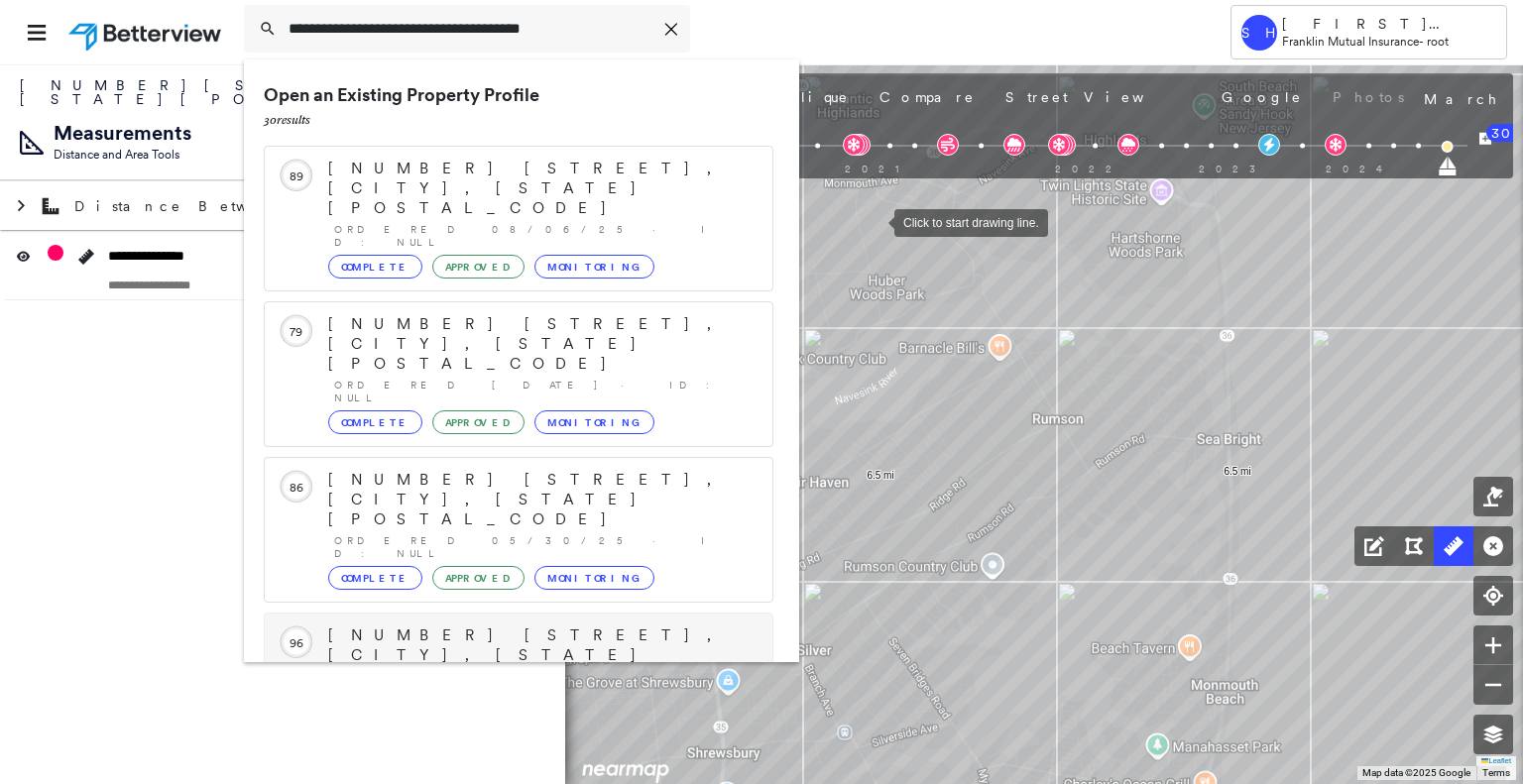 scroll, scrollTop: 0, scrollLeft: 0, axis: both 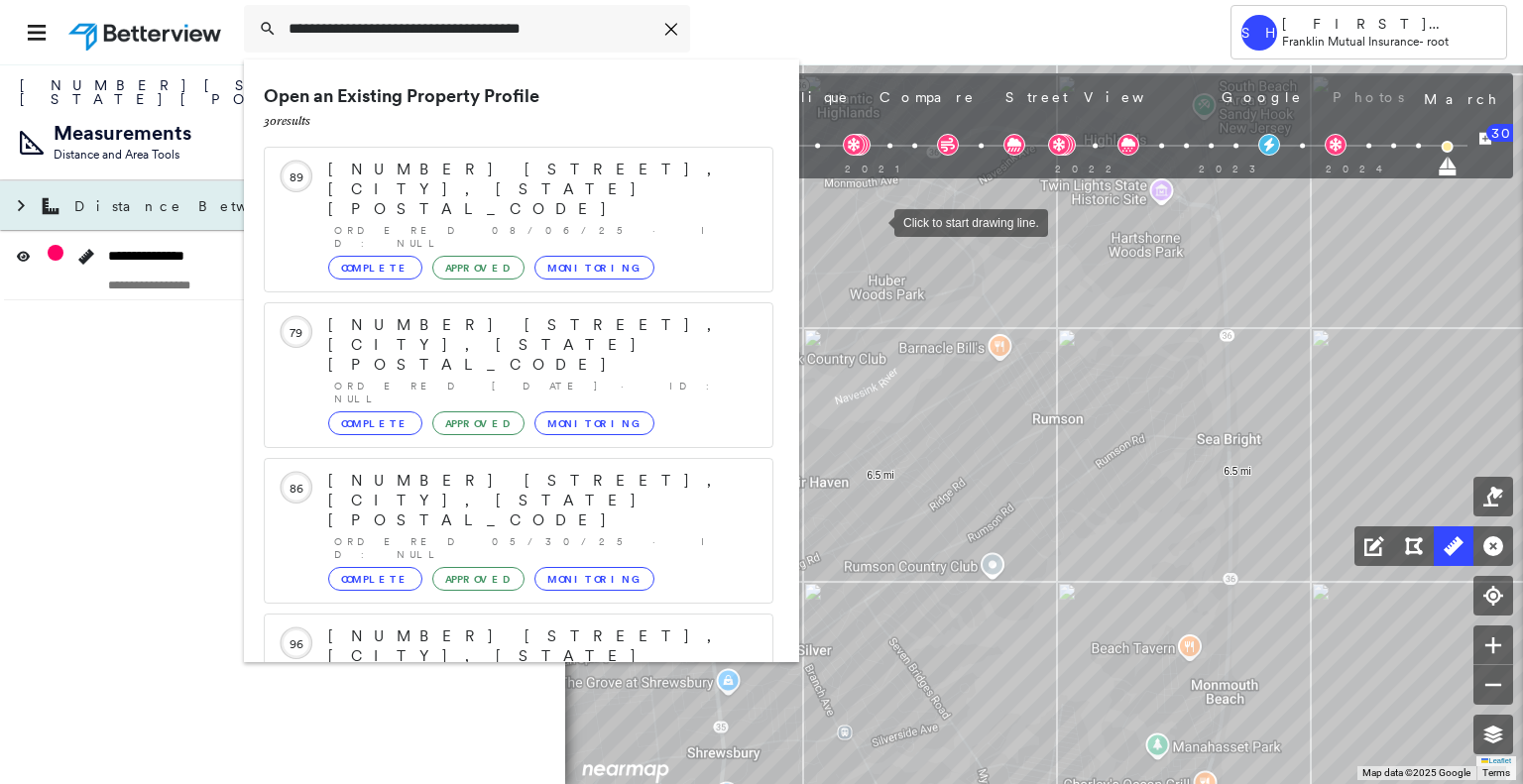 click on "[NUMBER] [STREET], [CITY], [STATE] [POSTAL_CODE]" at bounding box center [540, 189] 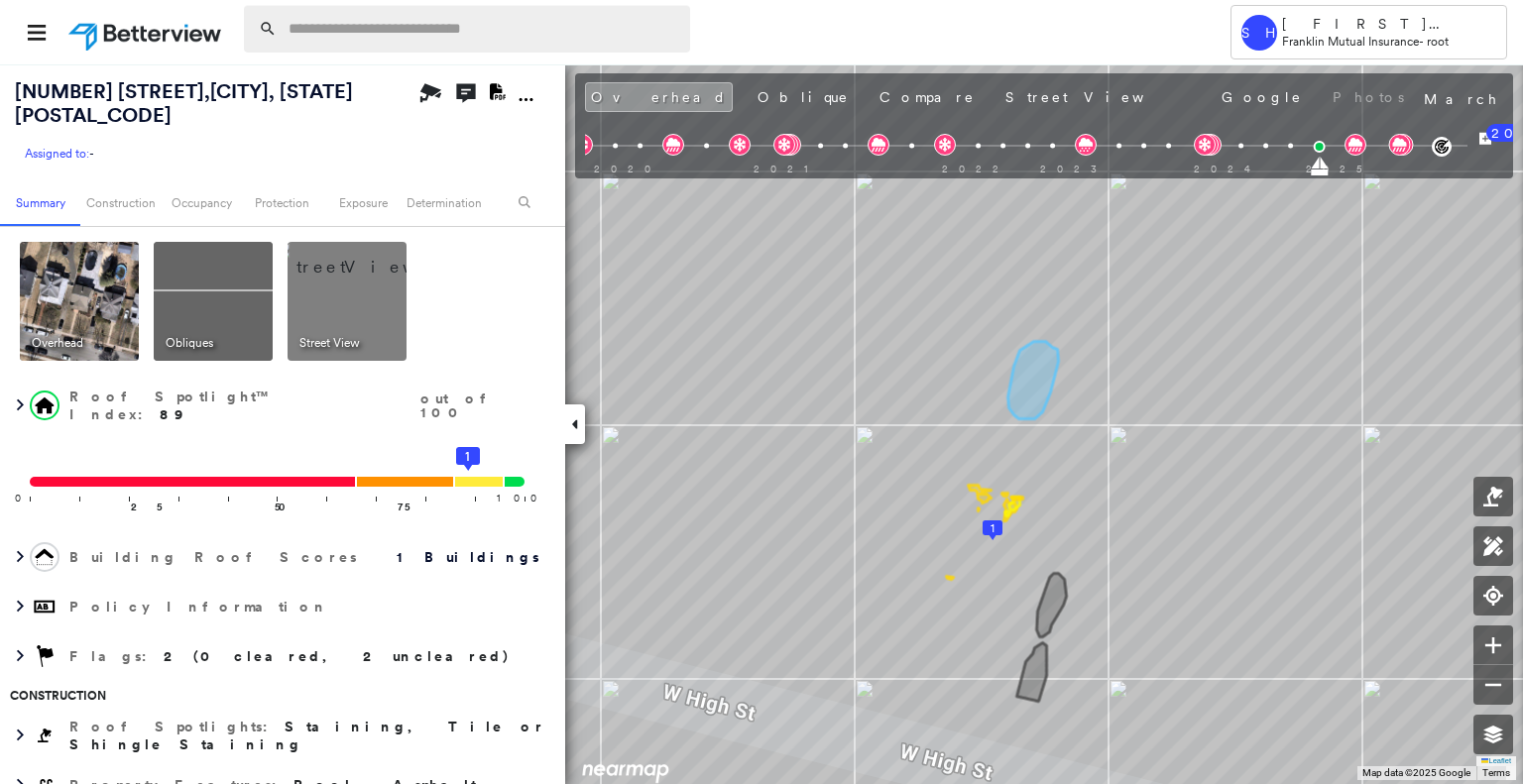 click at bounding box center [483, 29] 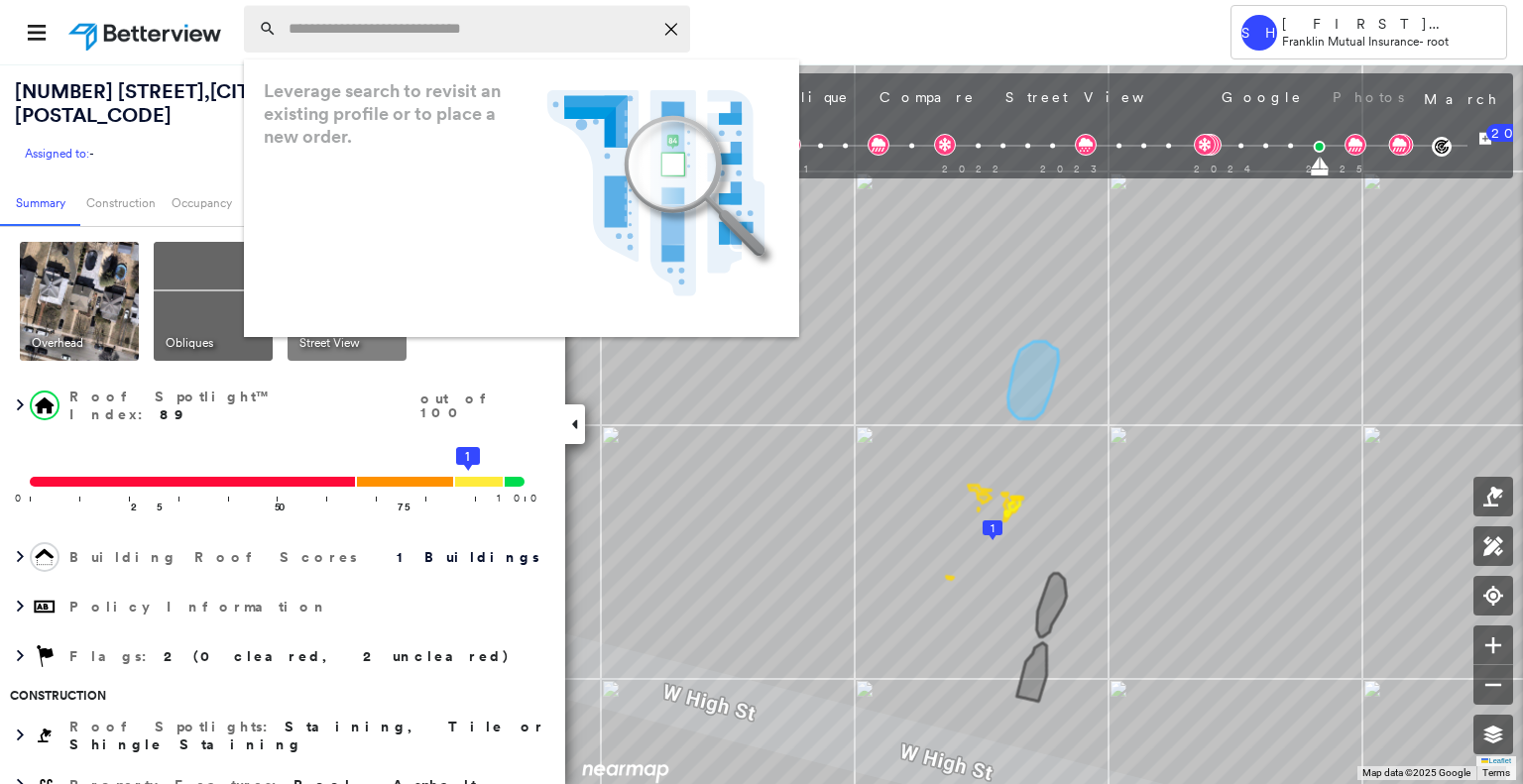 paste on "**********" 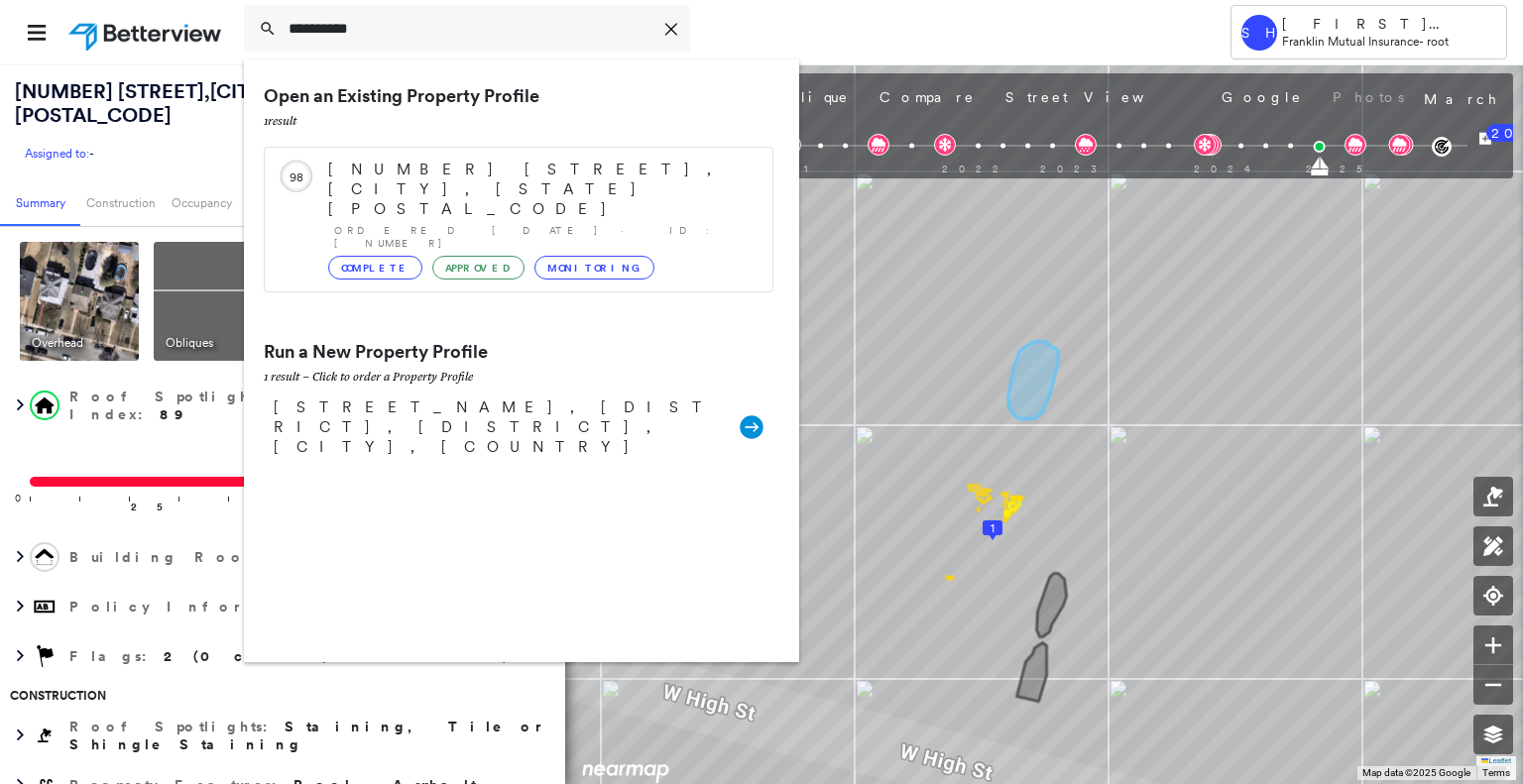 drag, startPoint x: 401, startPoint y: 35, endPoint x: 183, endPoint y: 17, distance: 218.74186 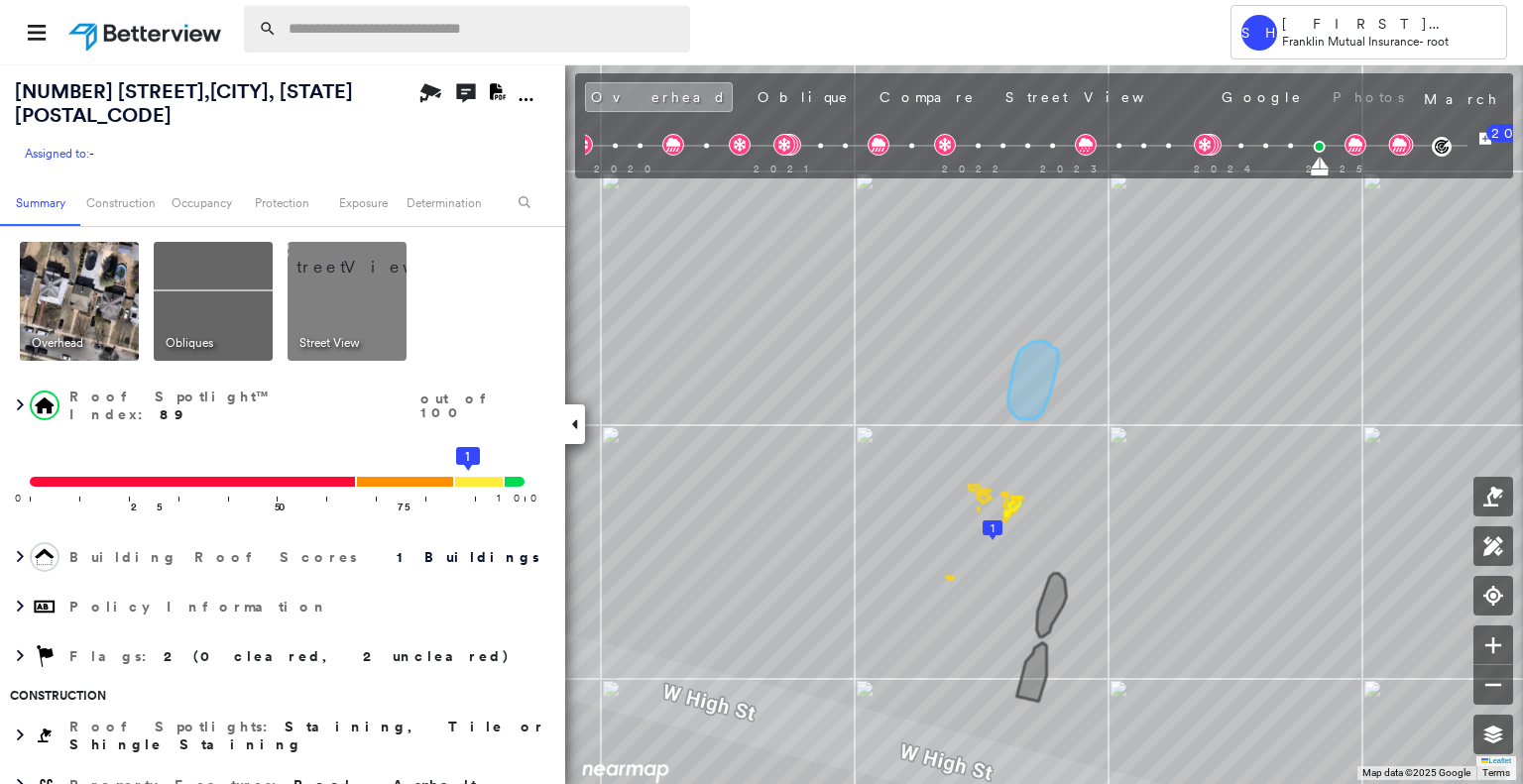 click at bounding box center [483, 29] 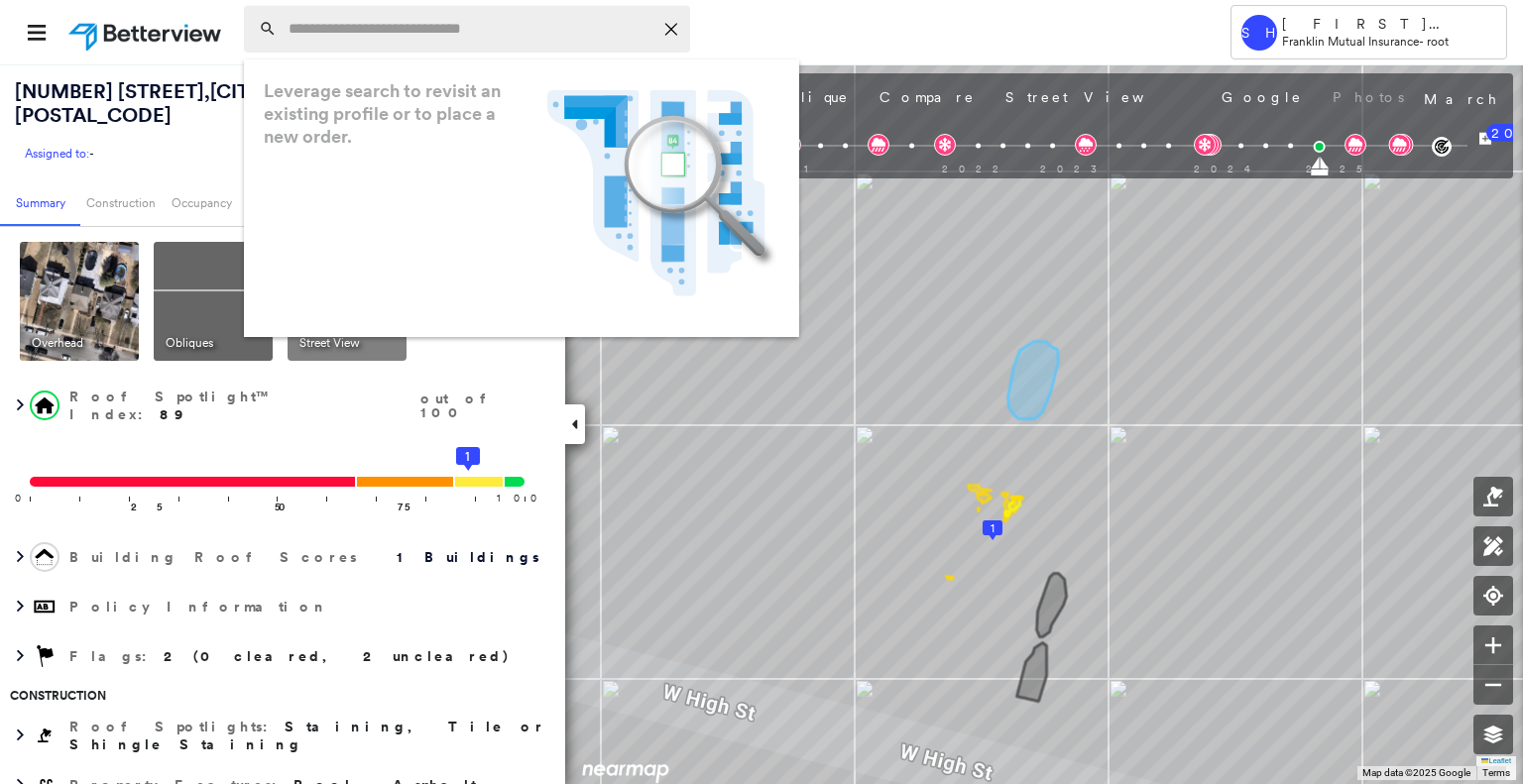 paste on "**********" 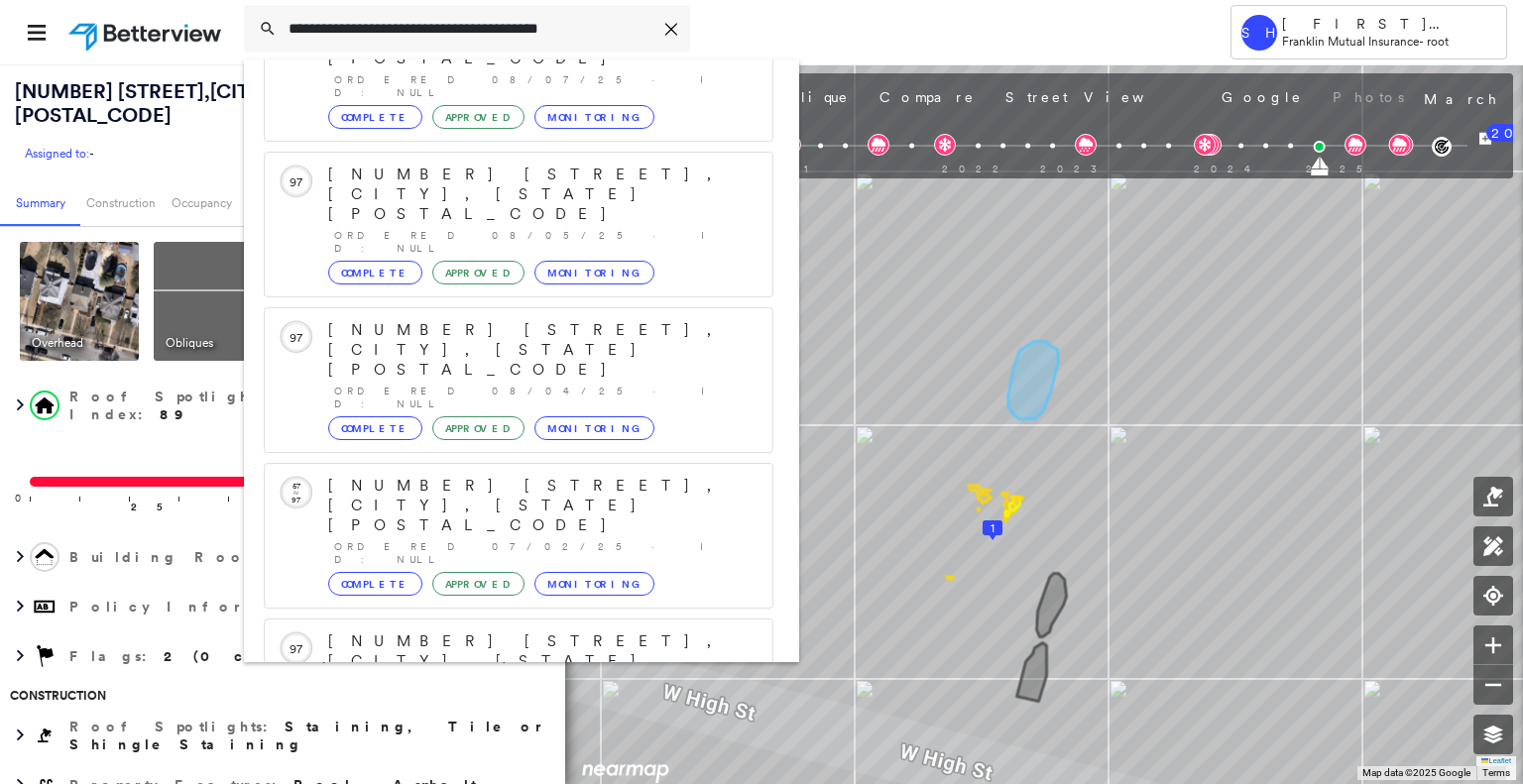 scroll, scrollTop: 250, scrollLeft: 0, axis: vertical 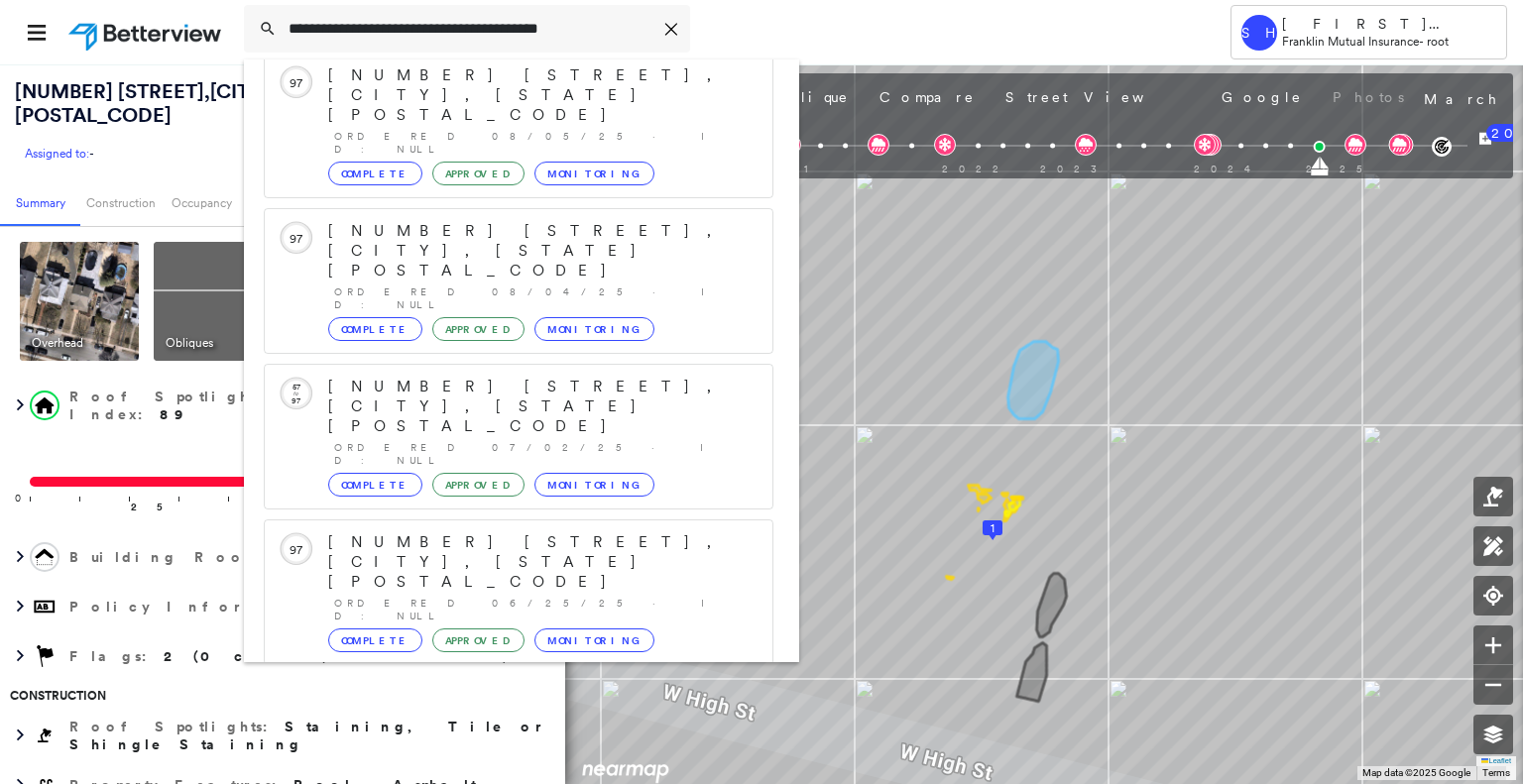 type on "**********" 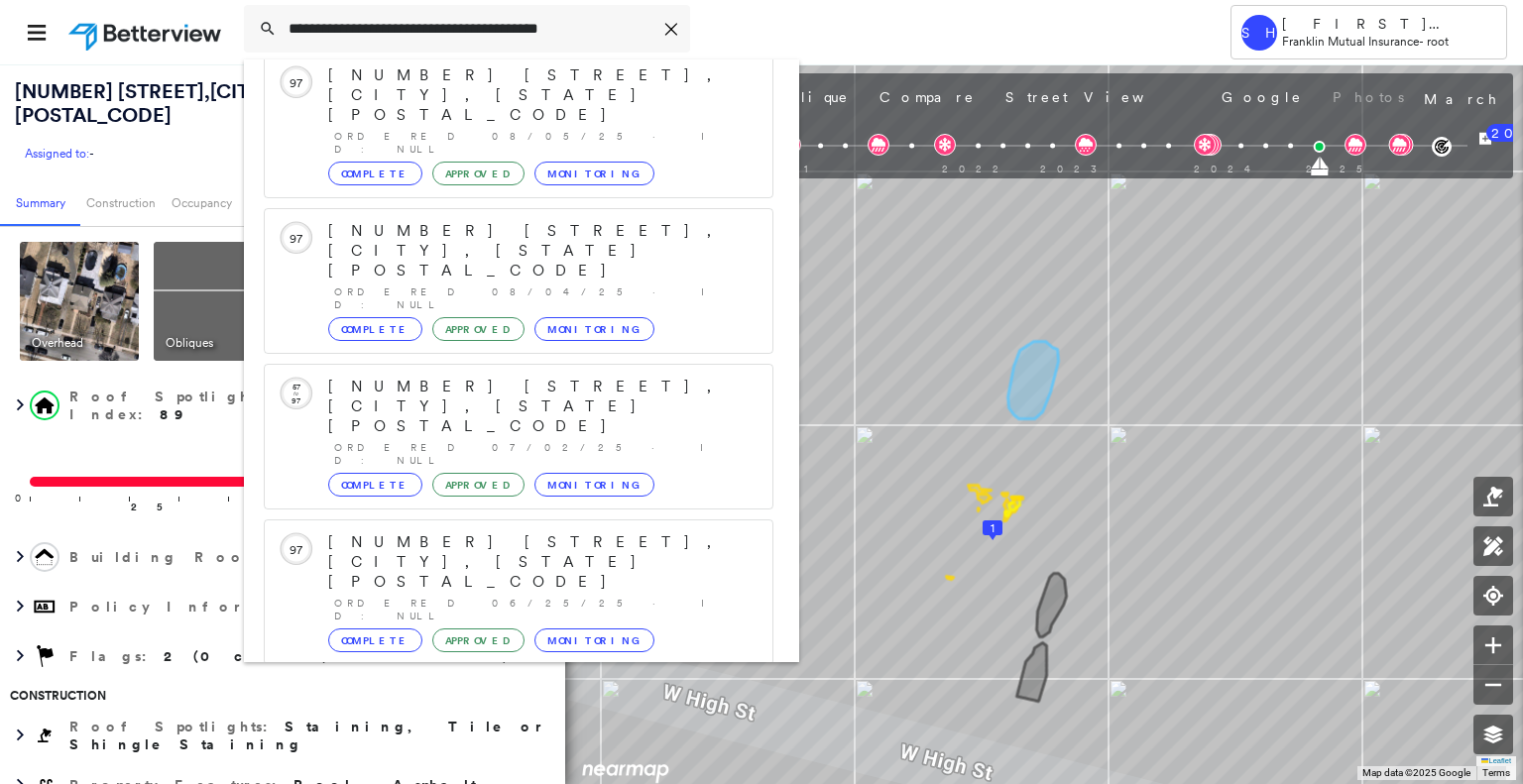 click on "[NUMBER] [STREET], [CITY], [STATE] [POSTAL_CODE]" at bounding box center [497, 851] 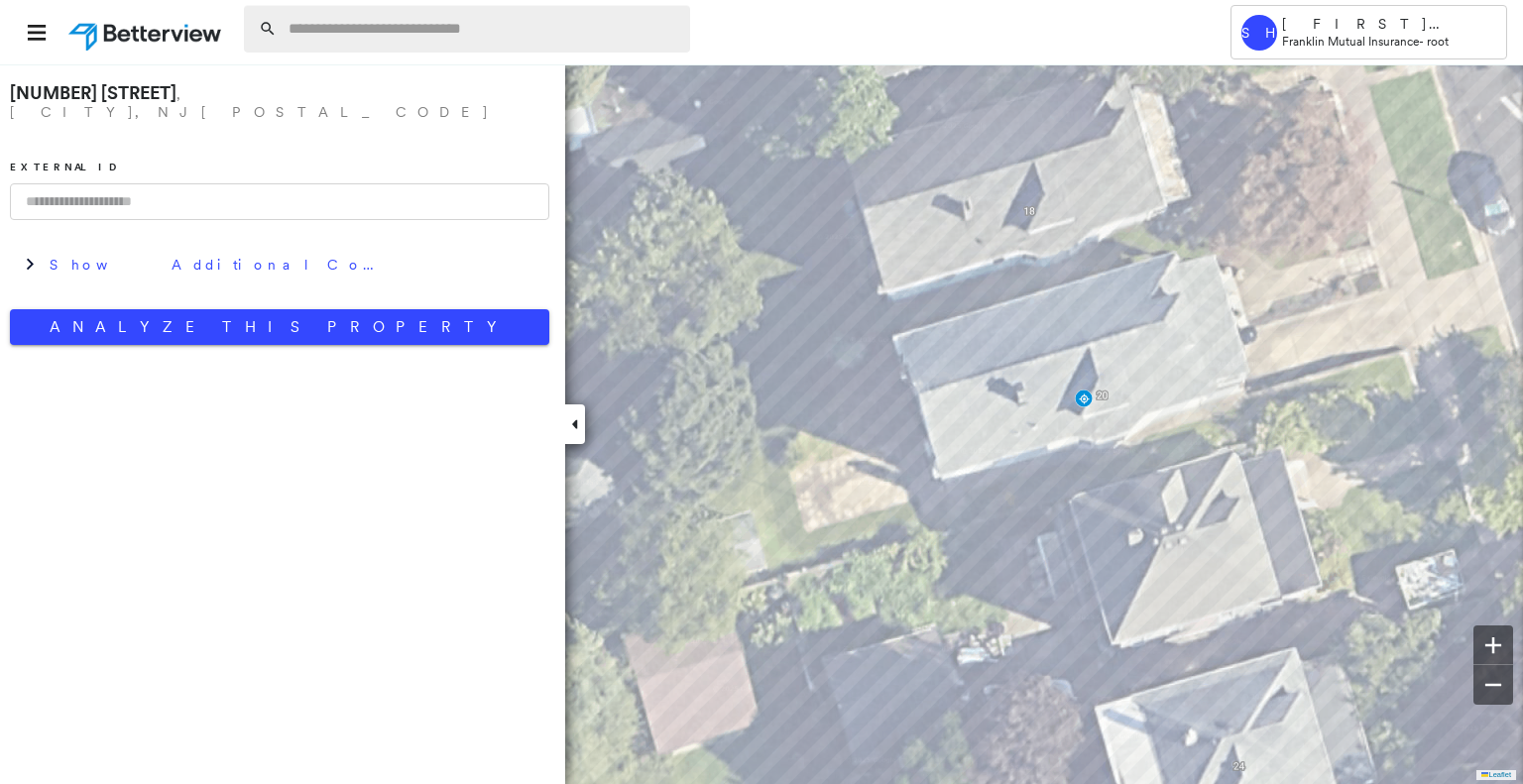click at bounding box center (483, 29) 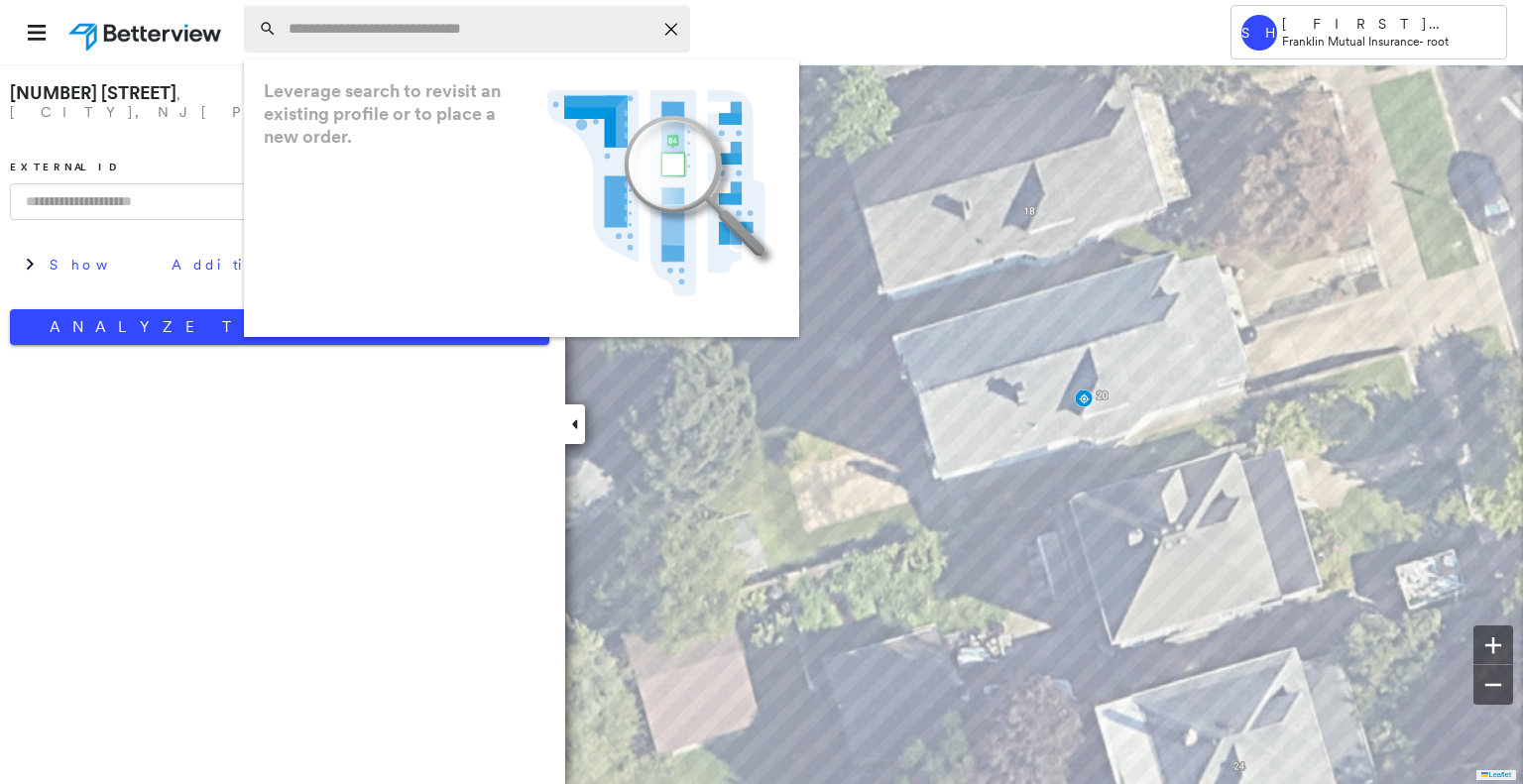 paste on "**********" 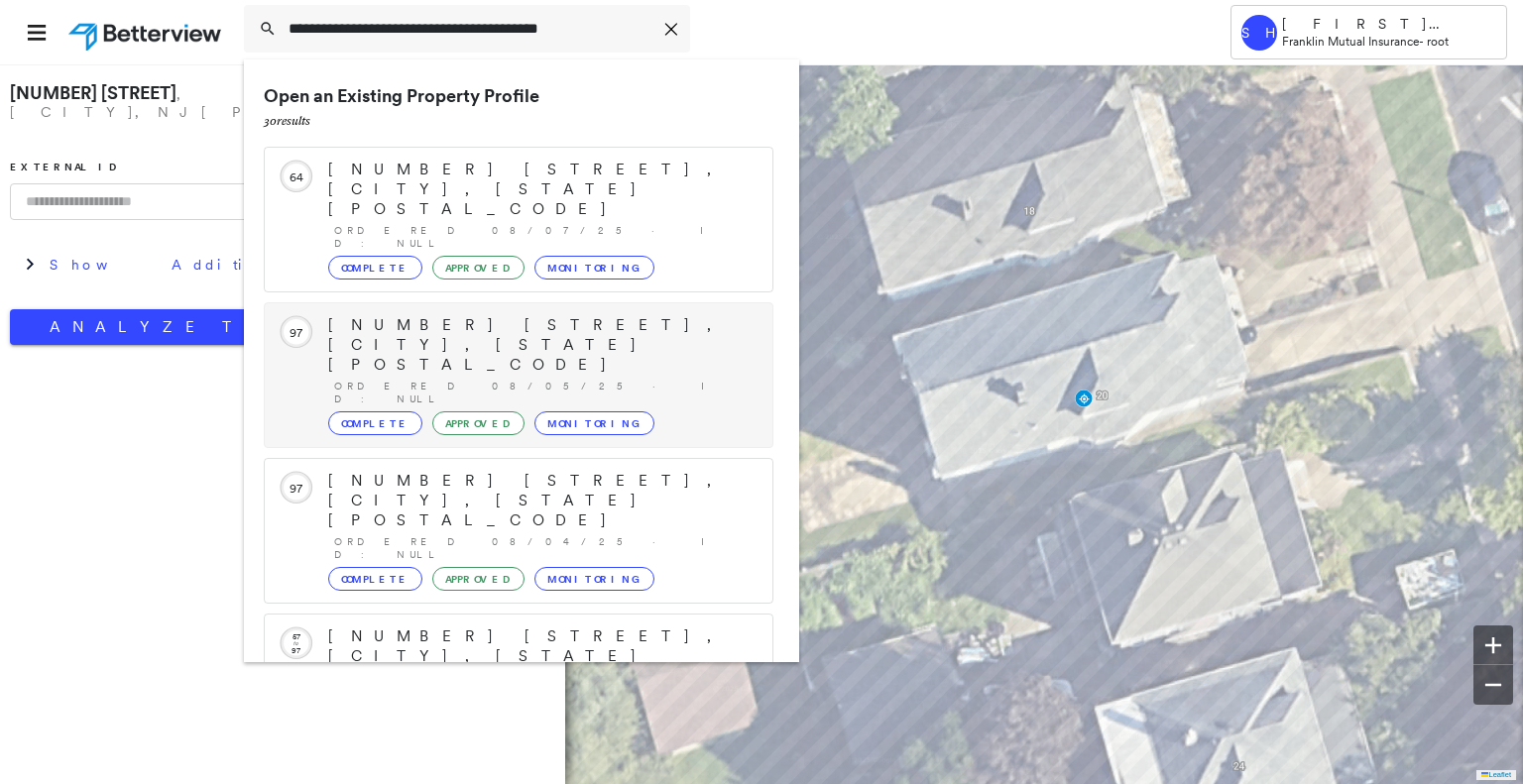 type on "**********" 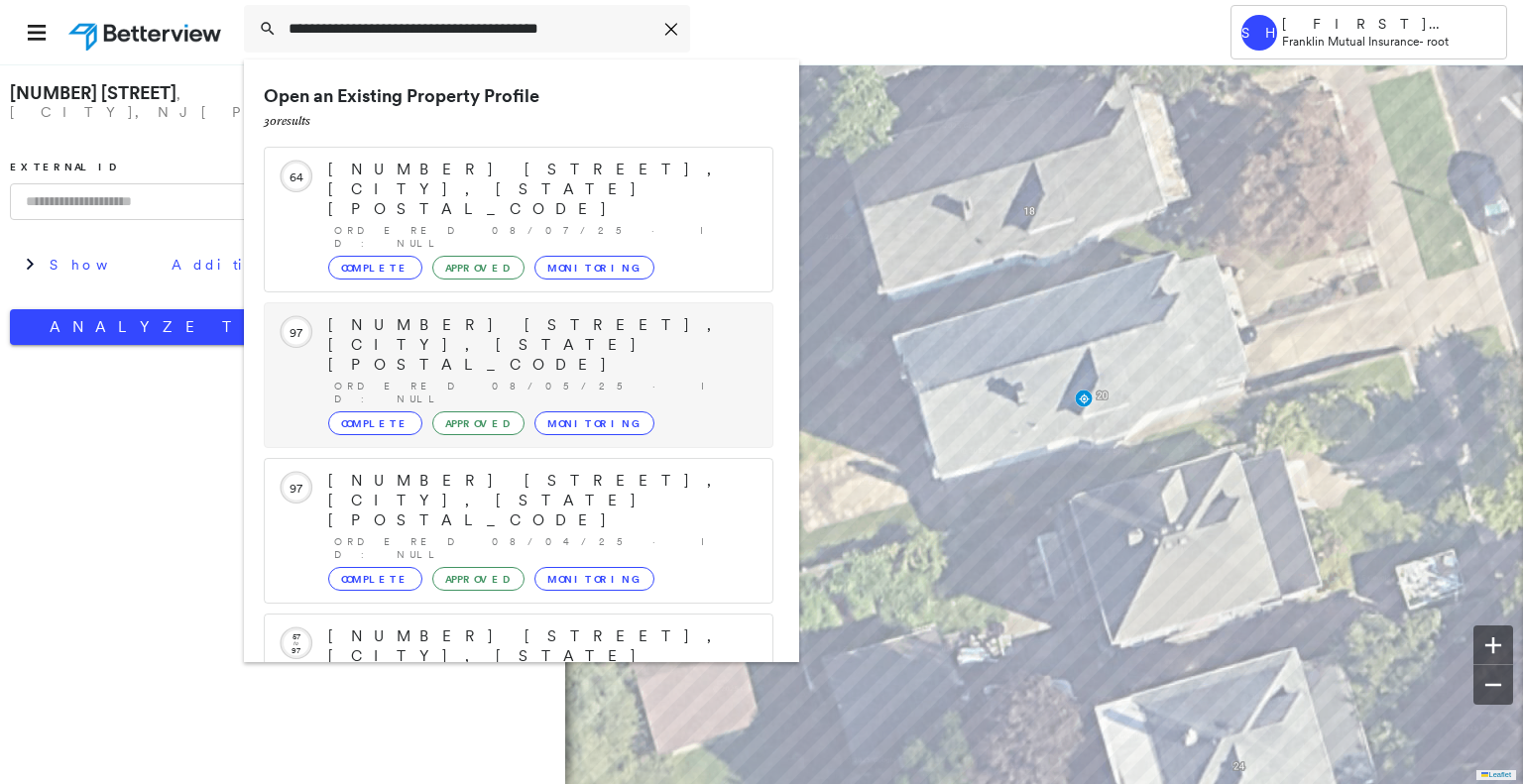 click on "[NUMBER] [STREET], [CITY], [STATE] [POSTAL_CODE]" at bounding box center [540, 345] 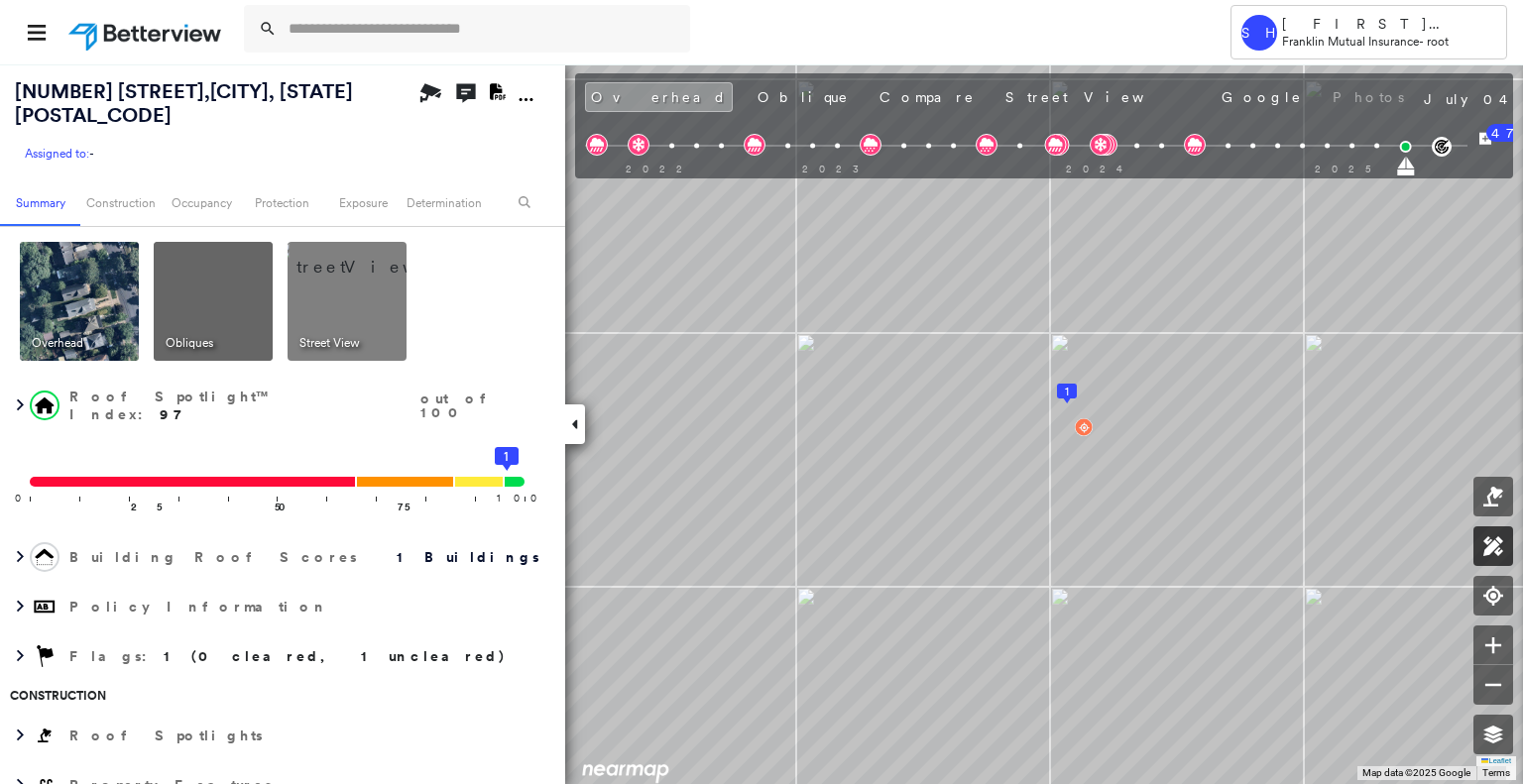 click 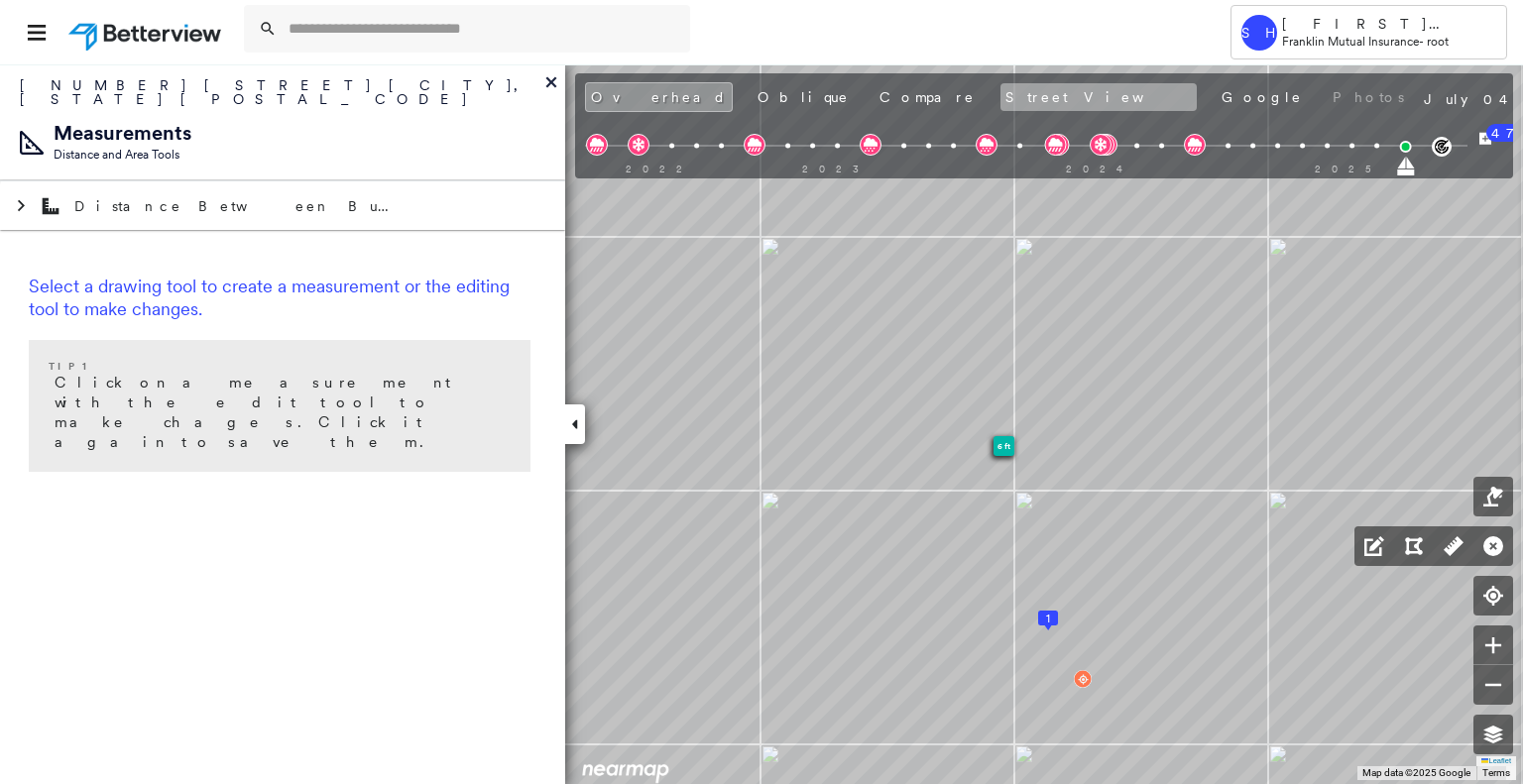 click on "Street View" at bounding box center [1099, 97] 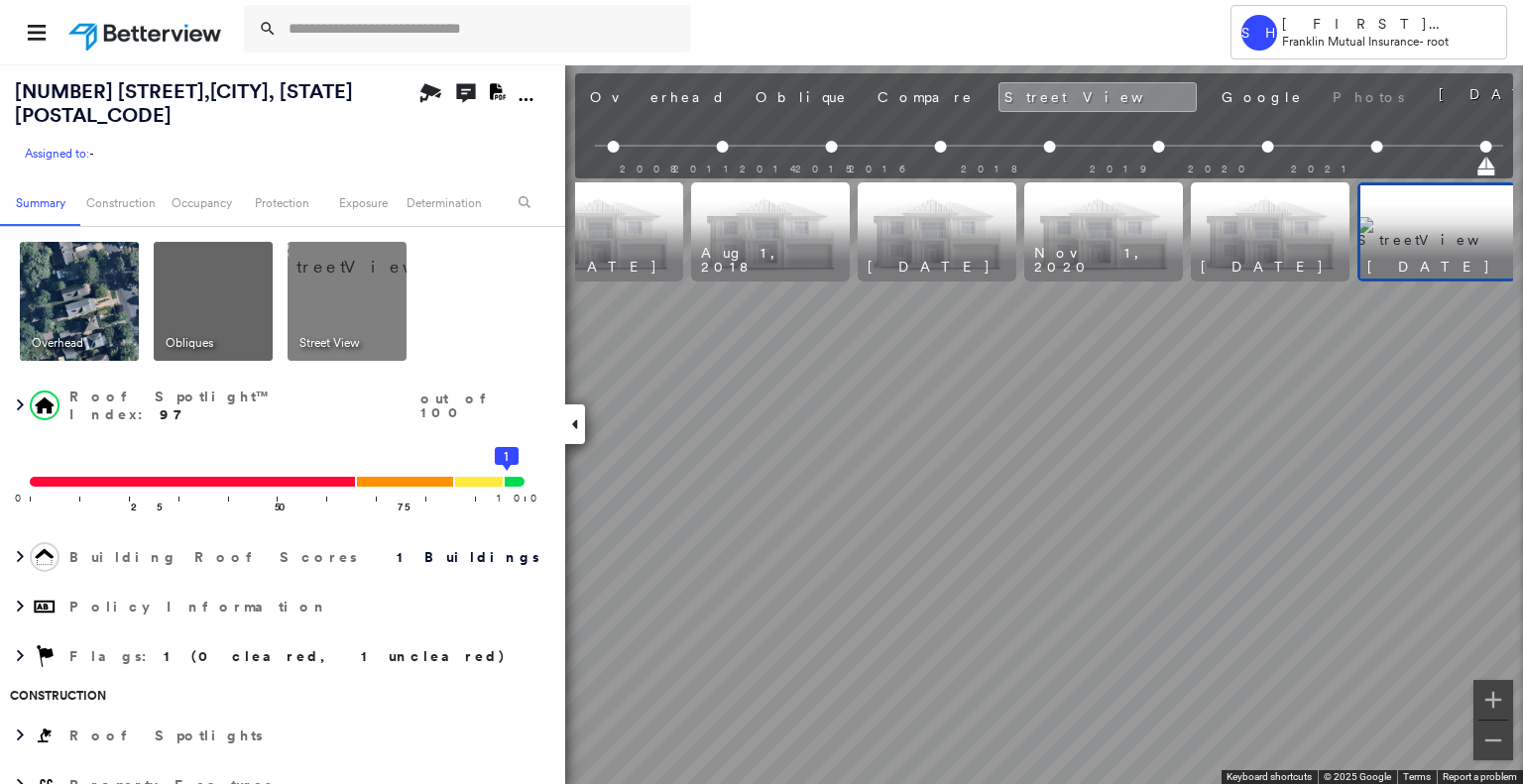 scroll, scrollTop: 0, scrollLeft: 560, axis: horizontal 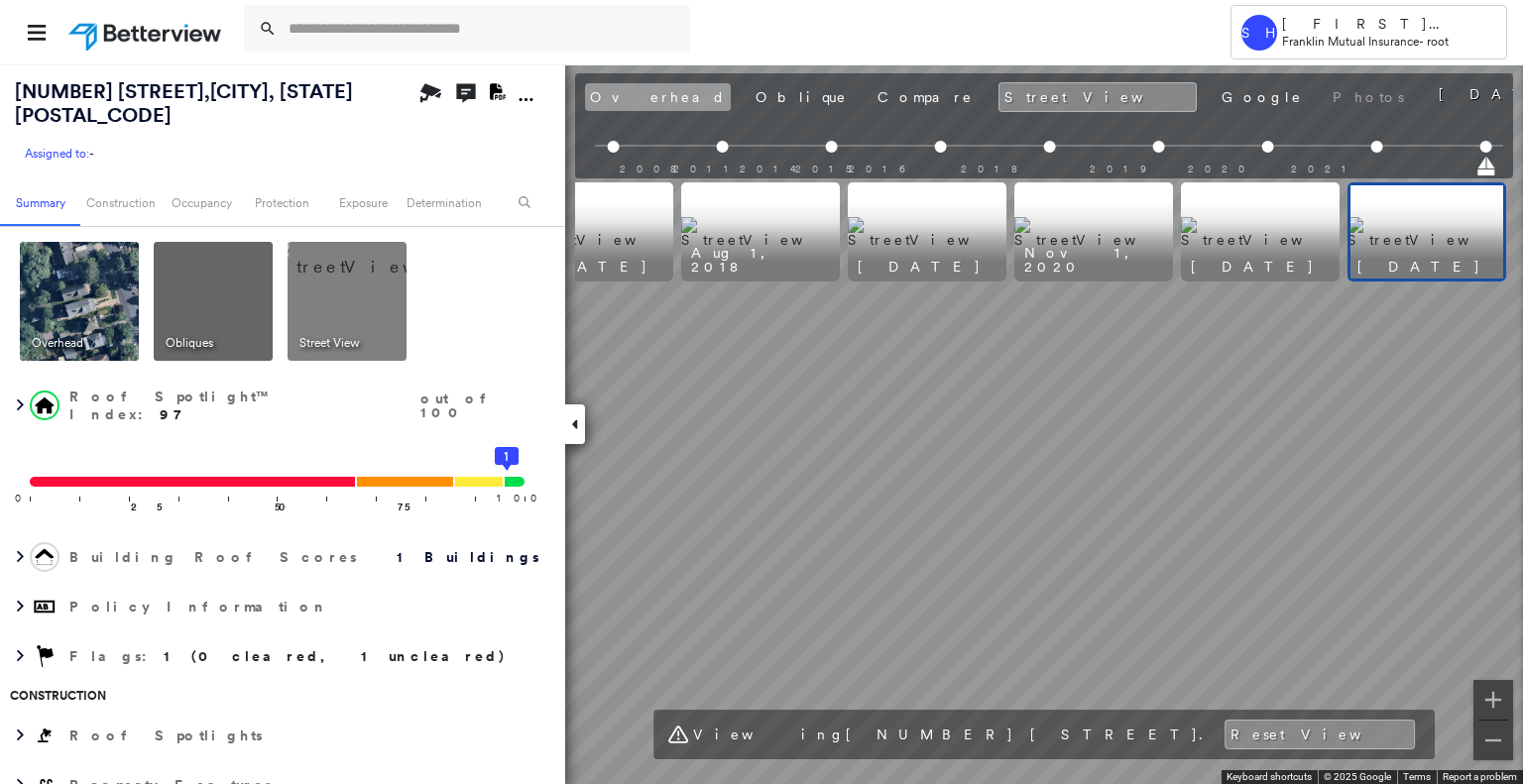 click on "Overhead" at bounding box center (657, 97) 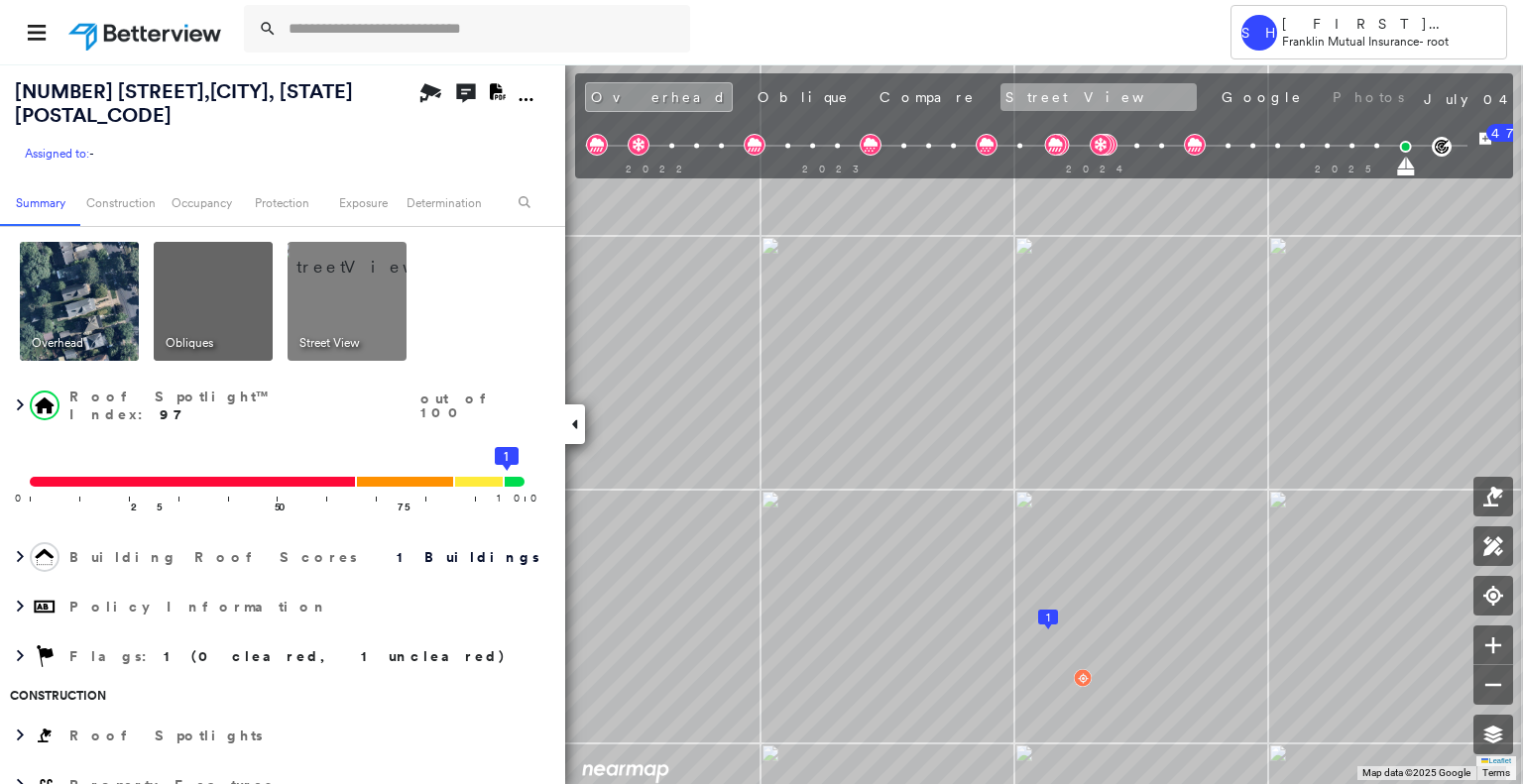 click on "Street View" at bounding box center [1099, 97] 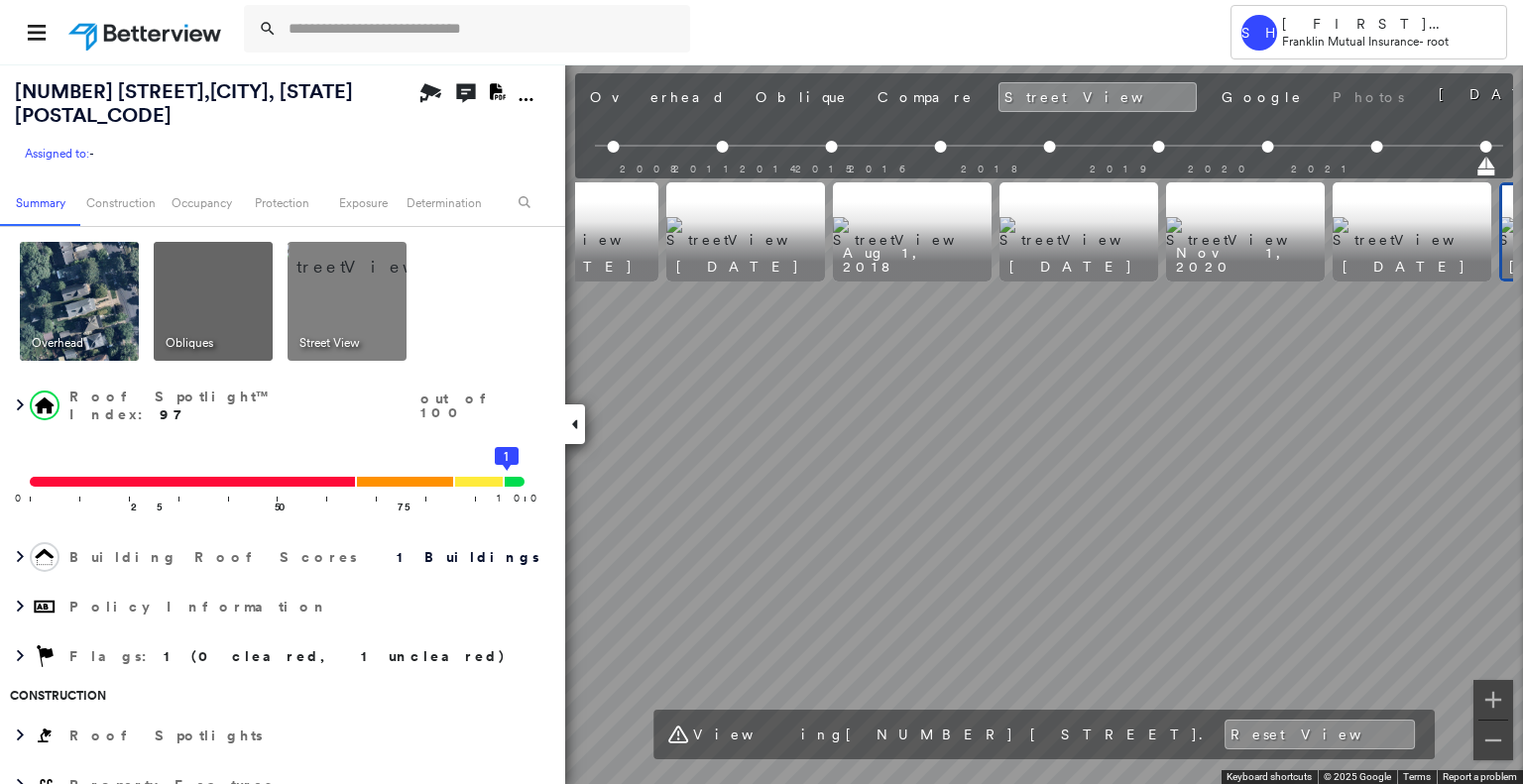scroll, scrollTop: 0, scrollLeft: 560, axis: horizontal 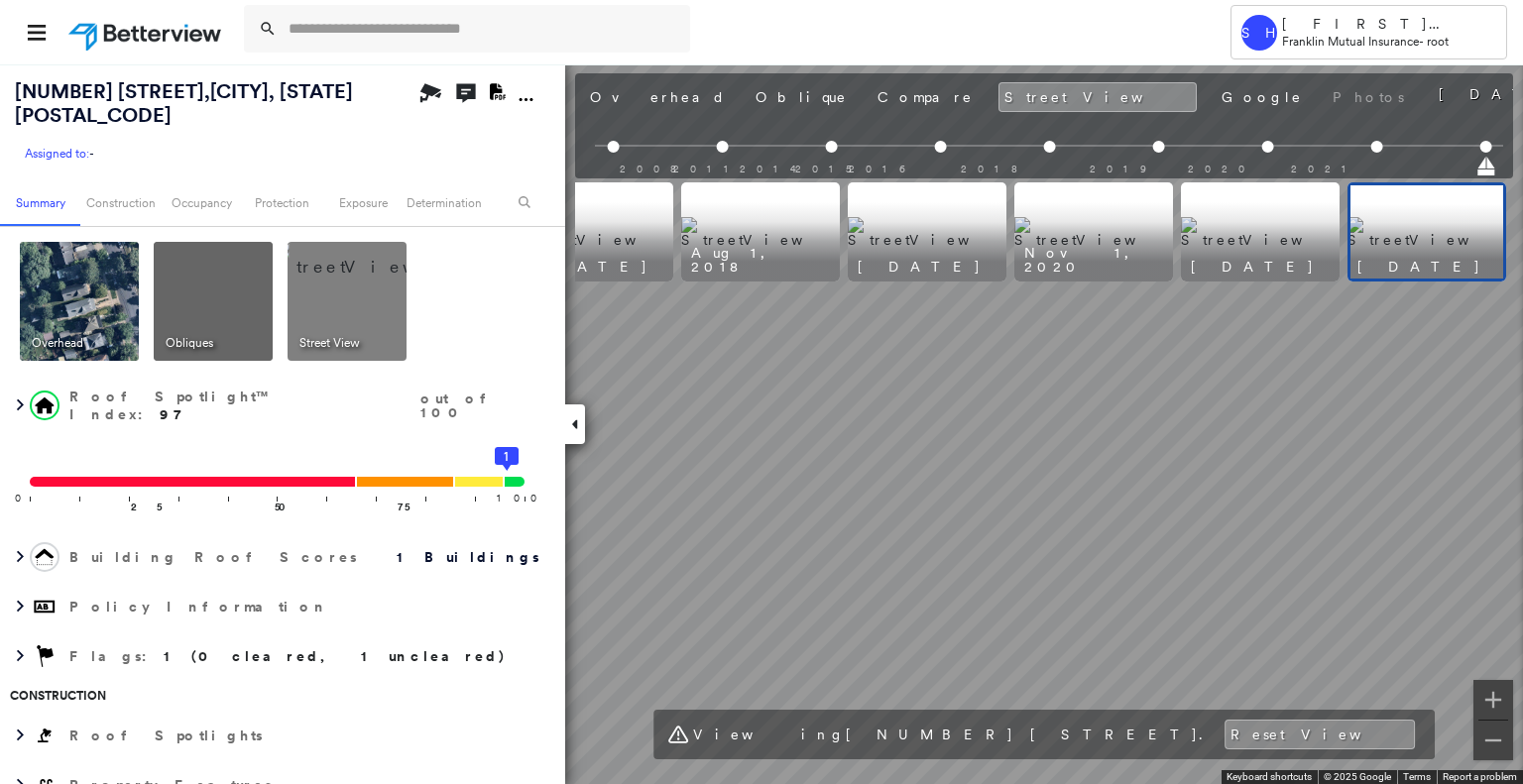 click on "Tower SH [FIRST] [LAST] Franklin Mutual Insurance  -   root [NUMBER] [STREET] ,  [CITY], [STATE] [POSTAL_CODE] Assigned to:  - Assigned to:  - Assigned to:  - Open Comments Download PDF Report Summary Construction Occupancy Protection Exposure Determination Overhead Obliques Street View Roof Spotlight™ Index :  97 out of 100 0 100 25 50 75 1 Building Roof Scores 1 Buildings Policy Information Flags :  1 (0 cleared, 1 uncleared) Construction Roof Spotlights Property Features Roof Size & Shape :  1 building  - Gable | Asphalt Shingle BuildZoom - Building Permit Data and Analysis Occupancy Place Detail Protection Exposure FEMA Risk Index Wind Flood Regional Hazard: 2   out of  5 Additional Perils Tree Fall Risk:  Present   Determination Flags :  1 (0 cleared, 1 uncleared) Uncleared Flags (1) Cleared Flags  (0) LOW Low Priority Flagged [DATE] Clear Action Taken New Entry History Quote/New Business Terms & Conditions Added ACV Endorsement Added Cosmetic Endorsement Inspection/Loss Control Onsite Inspection Ordered General" at bounding box center [762, 392] 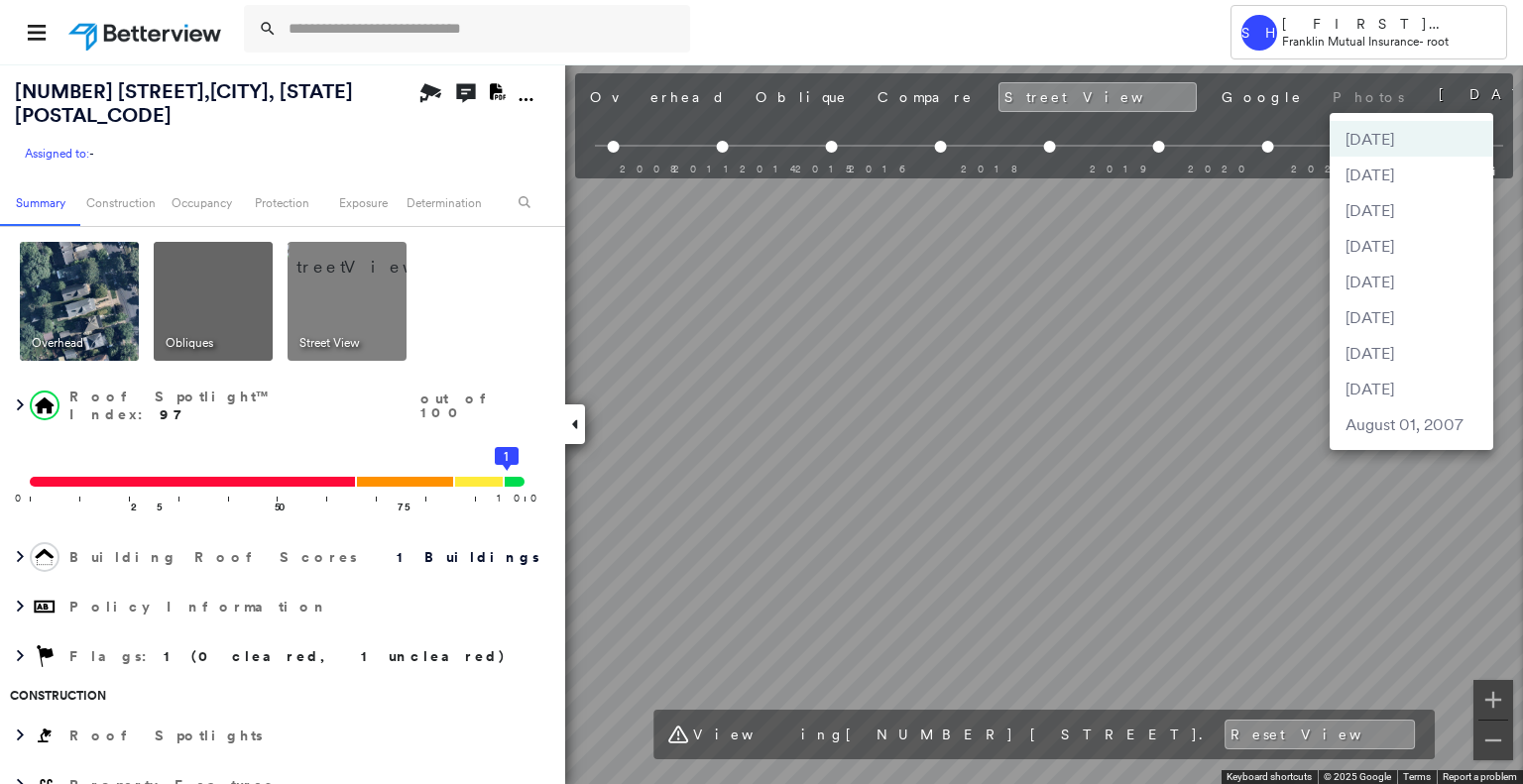 click at bounding box center [762, 392] 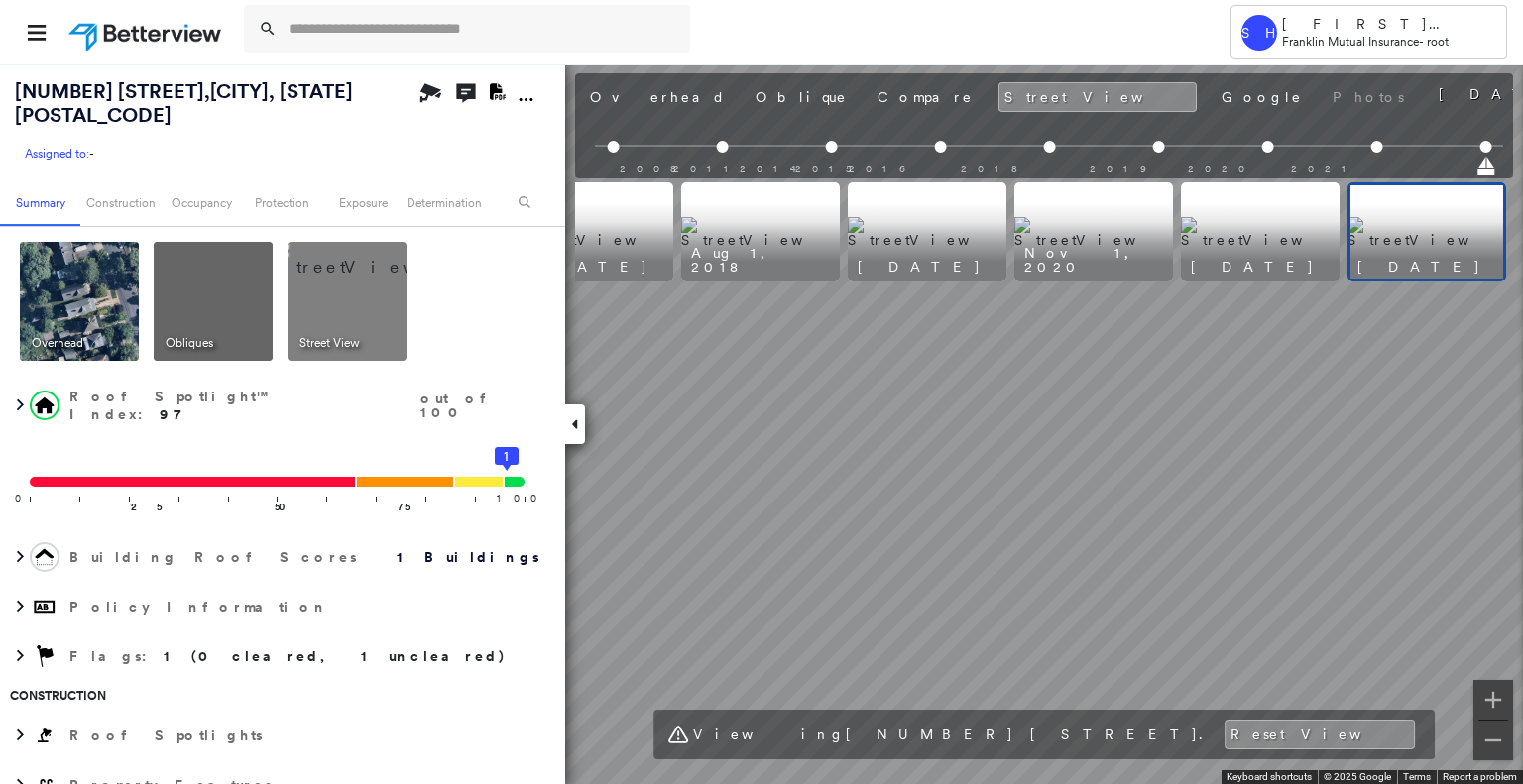 click at bounding box center (1260, 232) 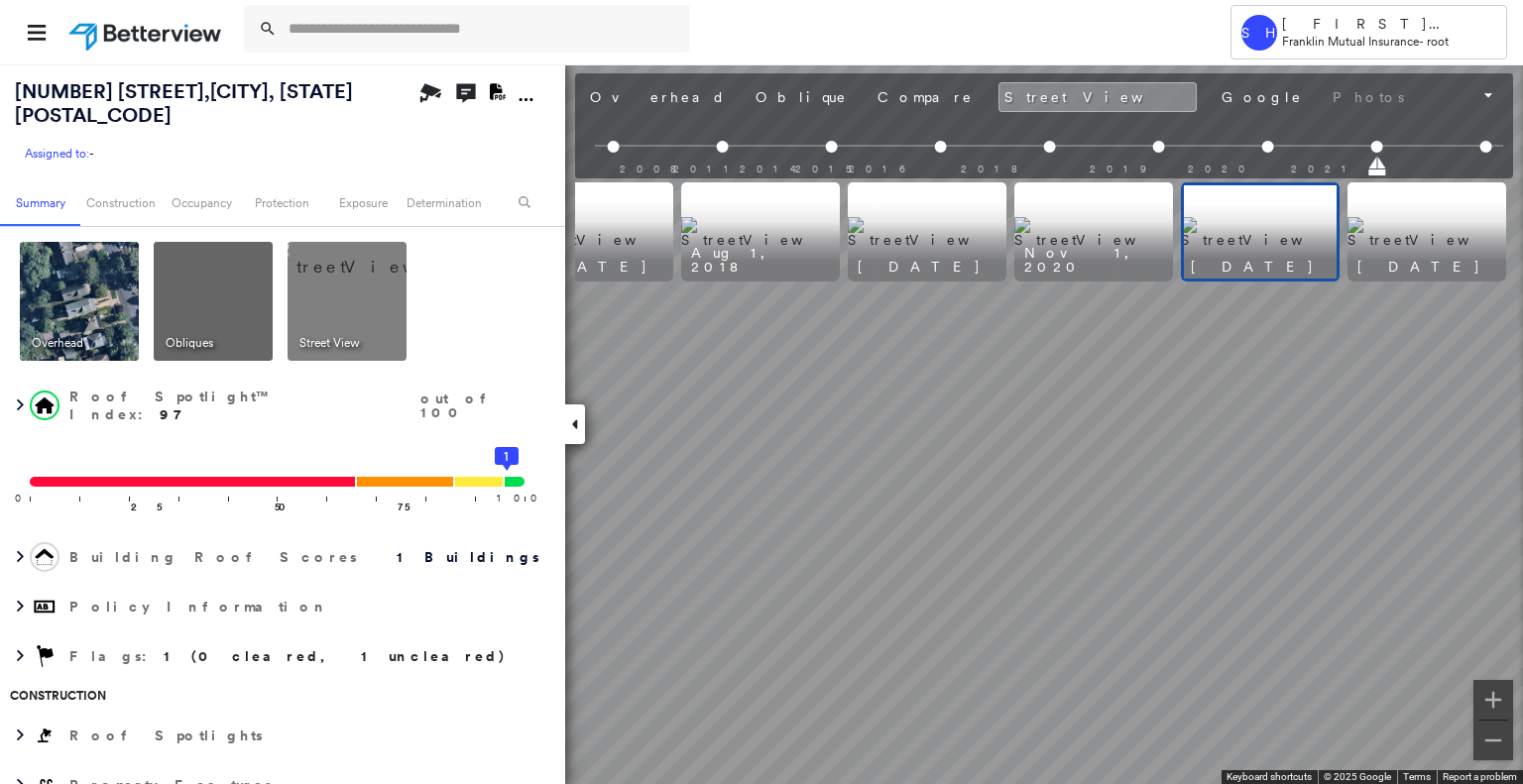click at bounding box center (1094, 232) 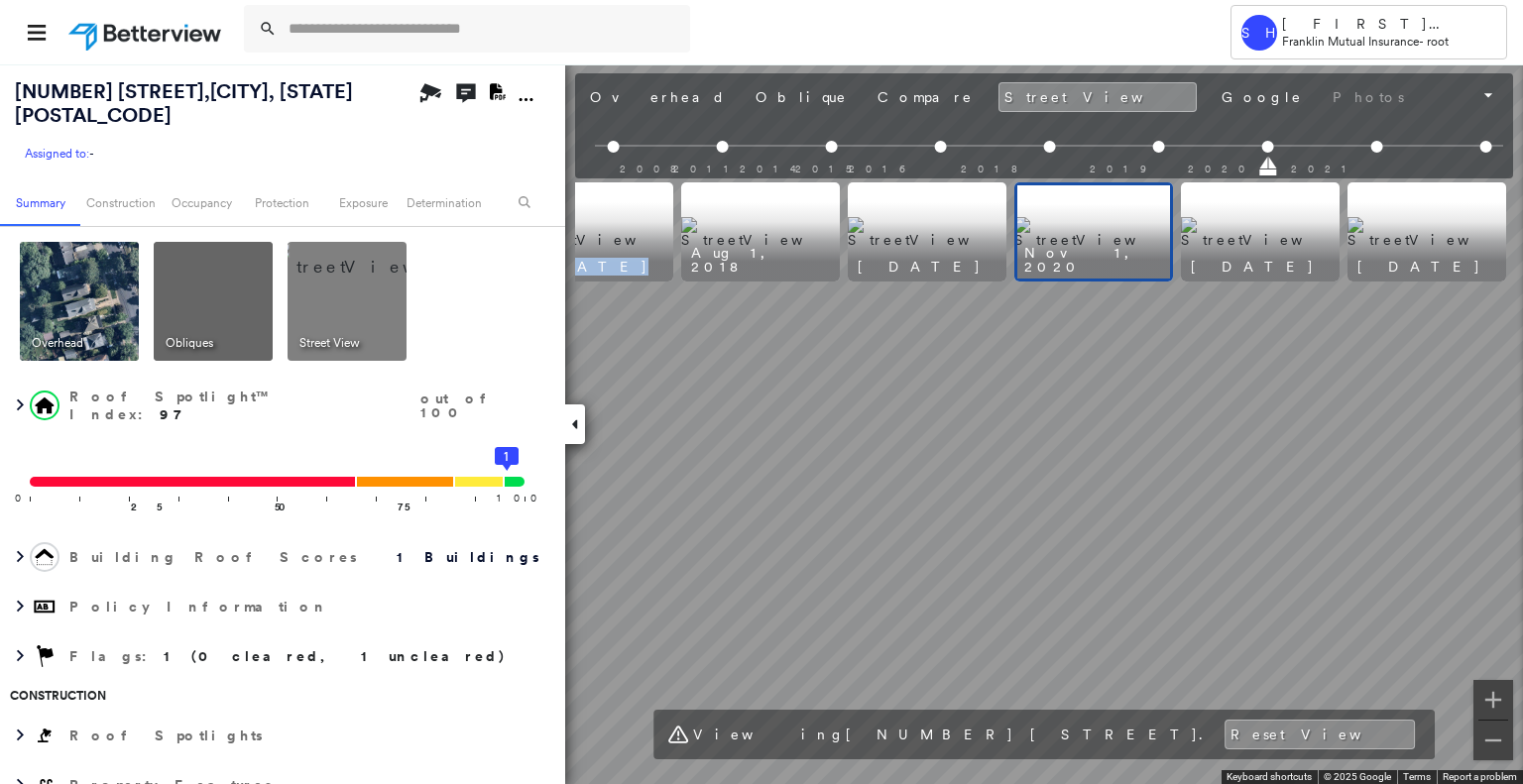 click on "[NUMBER] [STREET] ,  [CITY], [STATE] [POSTAL_CODE] Assigned to:  - Assigned to:  - Assigned to:  - Open Comments Download PDF Report Summary Construction Occupancy Protection Exposure Determination Overhead Obliques Street View Roof Spotlight™ Index :  97 out of 100 0 100 25 50 75 1 Building Roof Scores 1 Buildings Policy Information Flags :  1 (0 cleared, 1 uncleared) Construction Roof Spotlights Property Features Roof Size & Shape :  1 building  - Gable | Asphalt Shingle BuildZoom - Building Permit Data and Analysis Occupancy Place Detail Protection Exposure FEMA Risk Index Wind Flood Regional Hazard: 2   out of  5 Additional Perils Tree Fall Risk:  Present   Determination Flags :  1 (0 cleared, 1 uncleared) Uncleared Flags (1) Cleared Flags  (0) LOW Low Priority Flagged [DATE] Clear Action Taken New Entry History Quote/New Business Terms & Conditions Added ACV Endorsement Added Cosmetic Endorsement Inspection/Loss Control Report Information Added to Inspection Survey Onsite Inspection Ordered General Save Renewal" at bounding box center [762, 423] 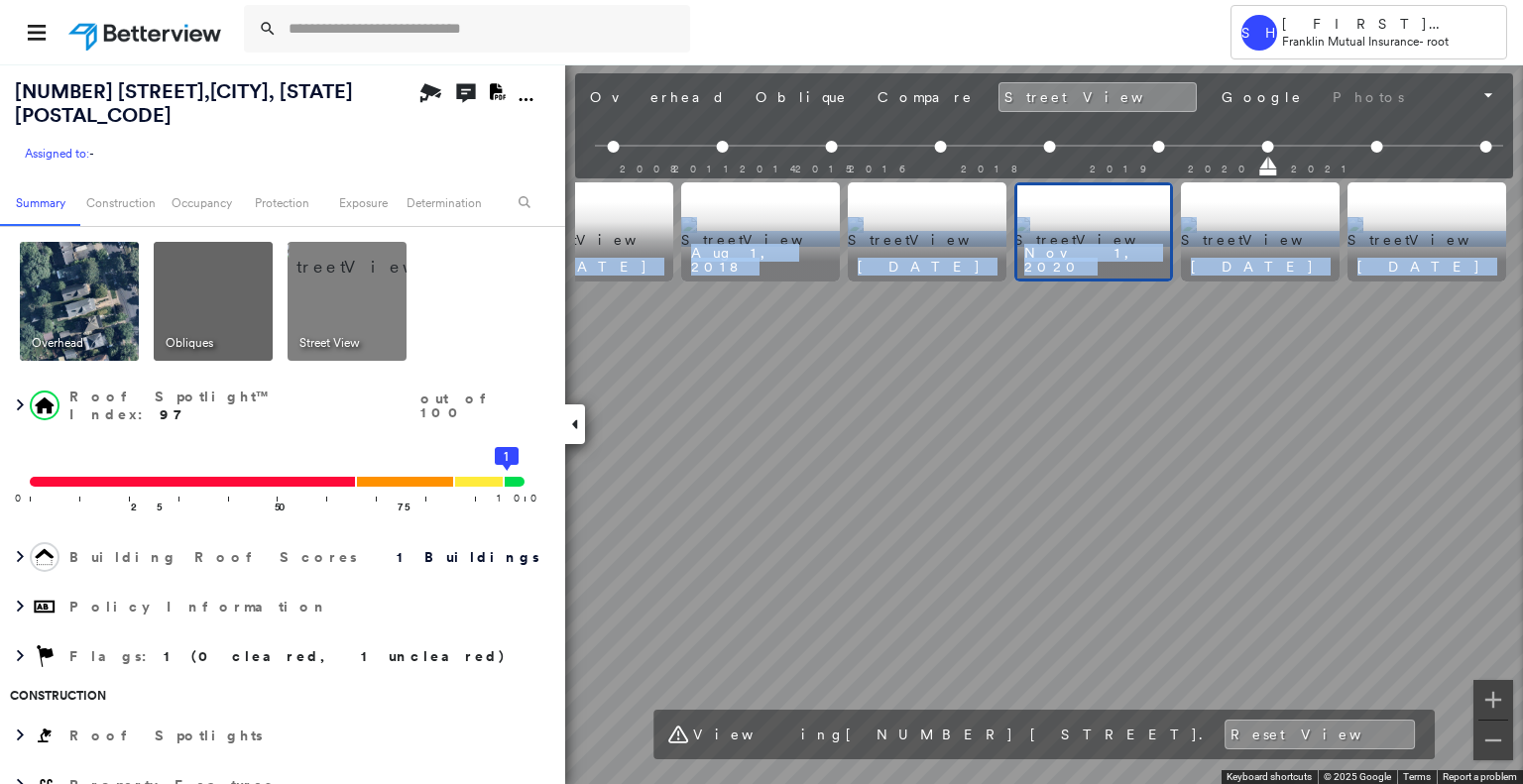 click at bounding box center [927, 232] 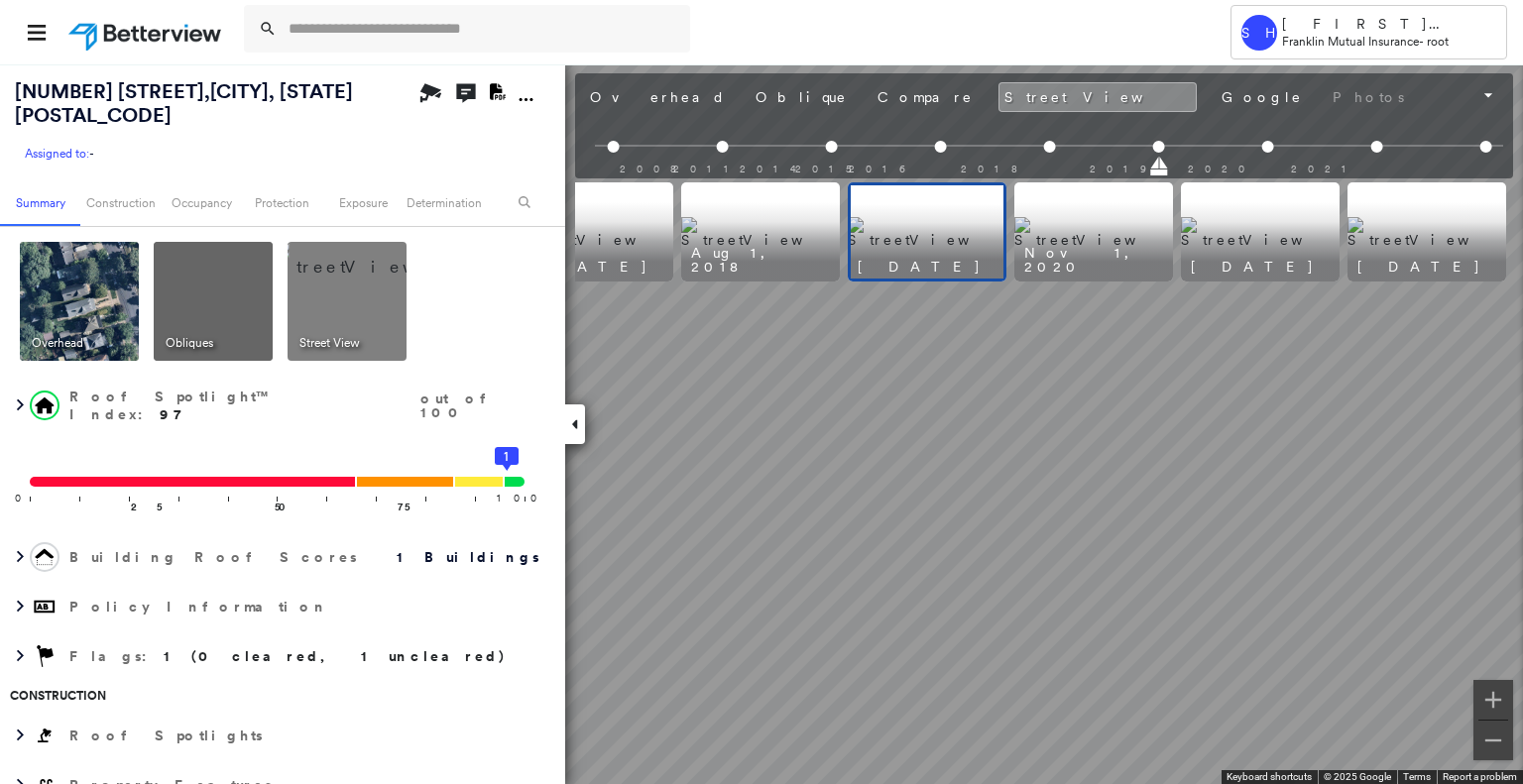 scroll, scrollTop: 0, scrollLeft: 0, axis: both 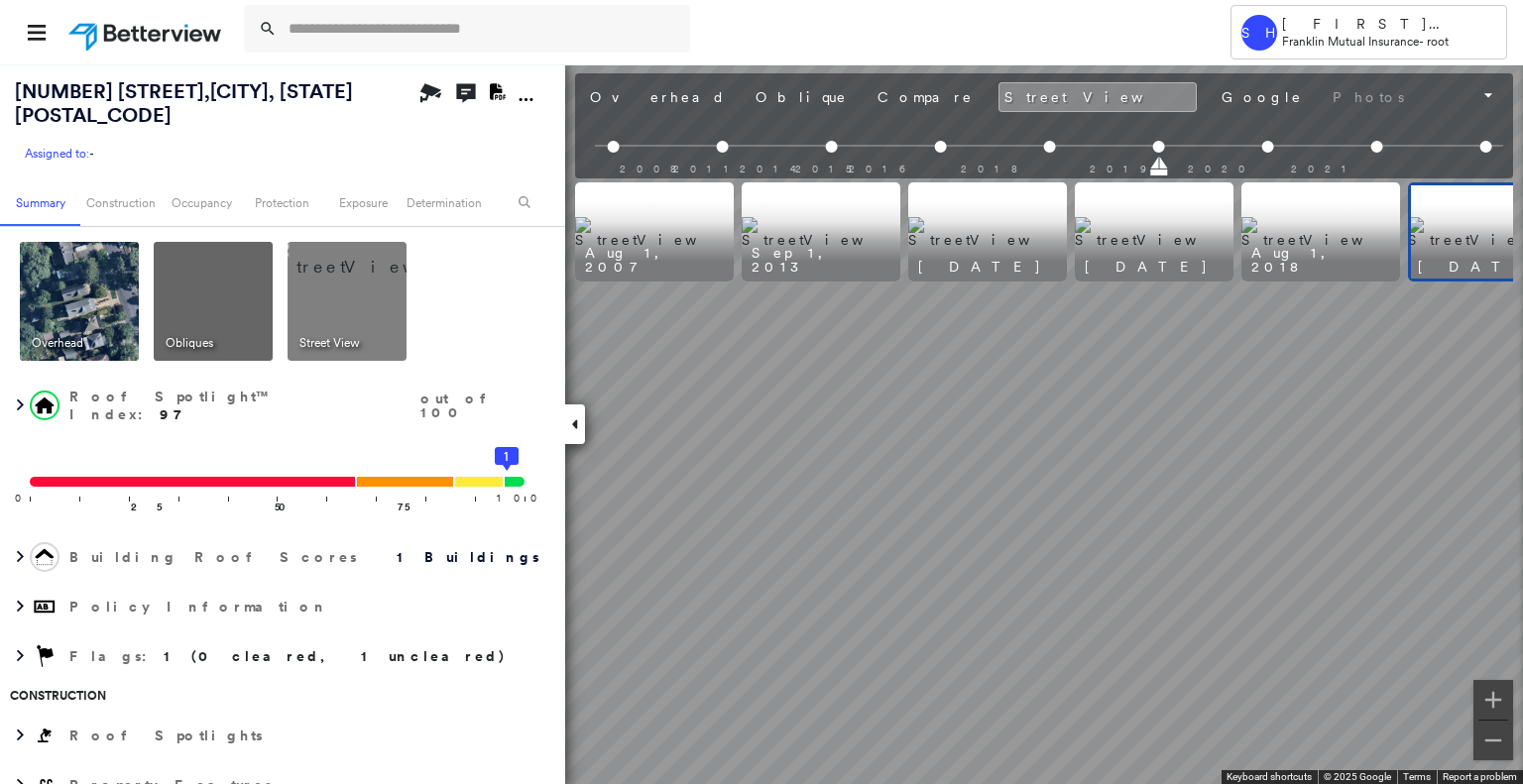 click at bounding box center [821, 232] 